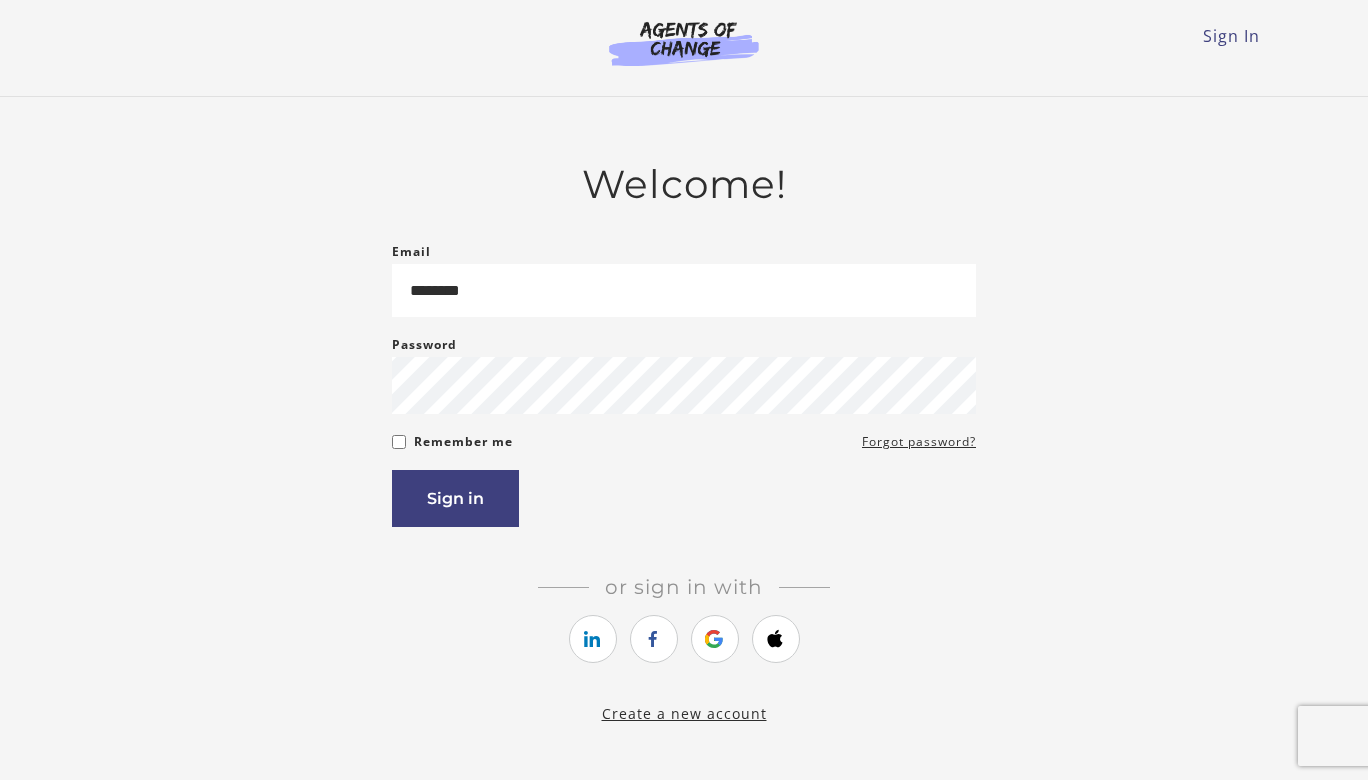 scroll, scrollTop: 0, scrollLeft: 0, axis: both 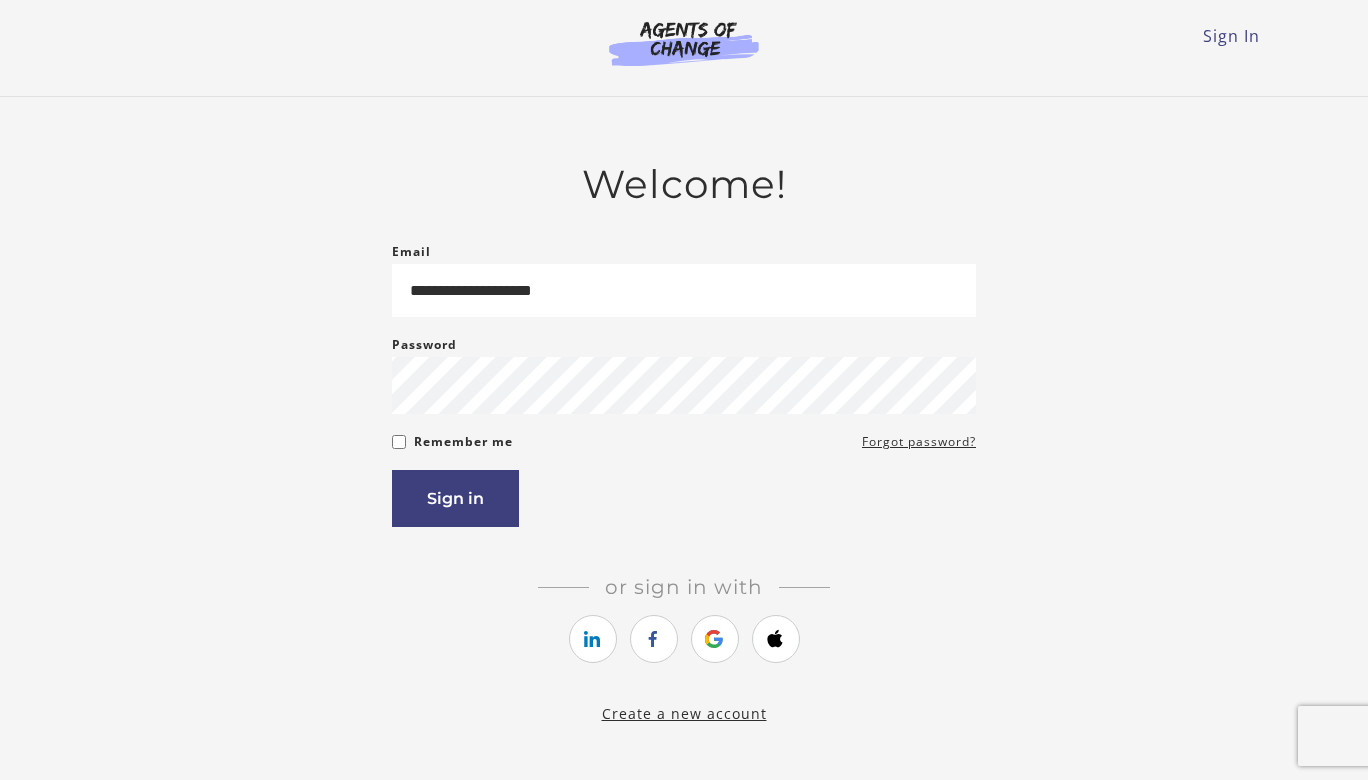 type on "**********" 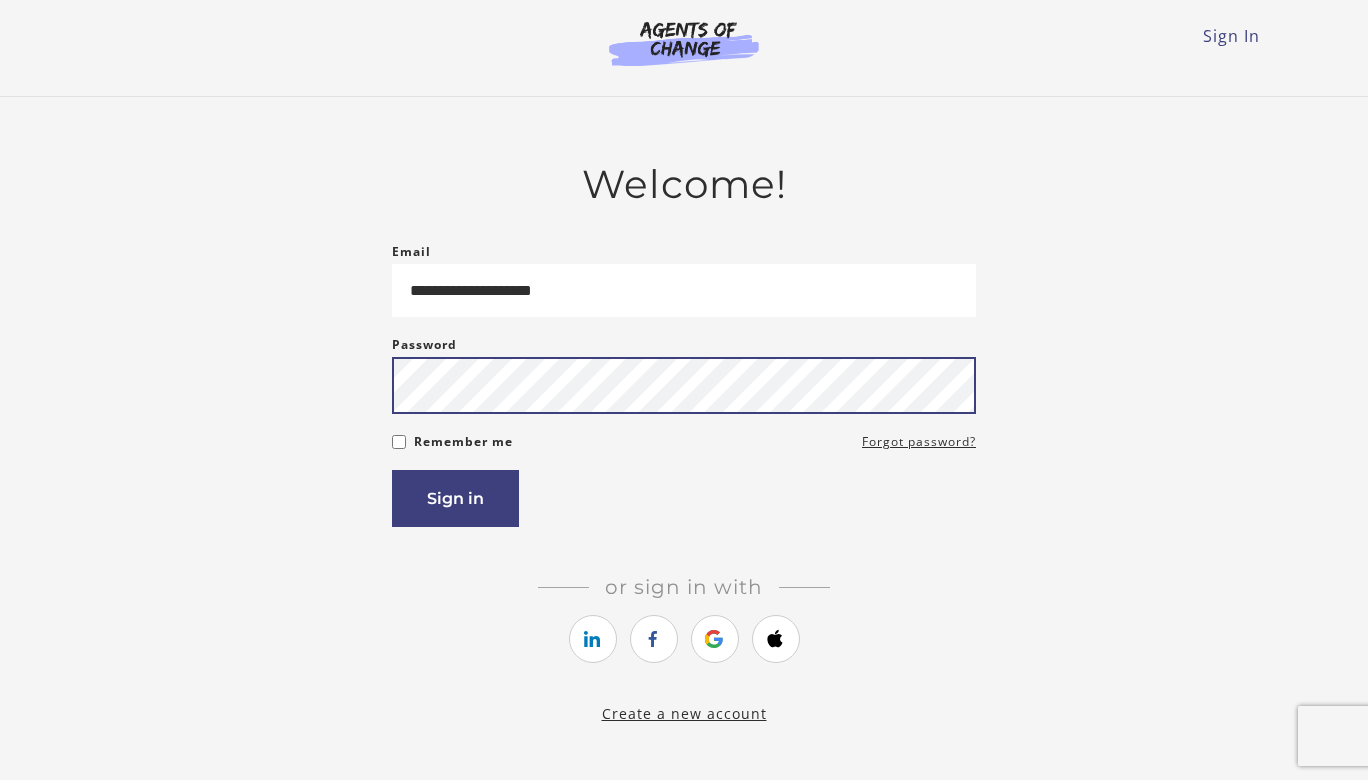 click on "Sign in" at bounding box center [455, 498] 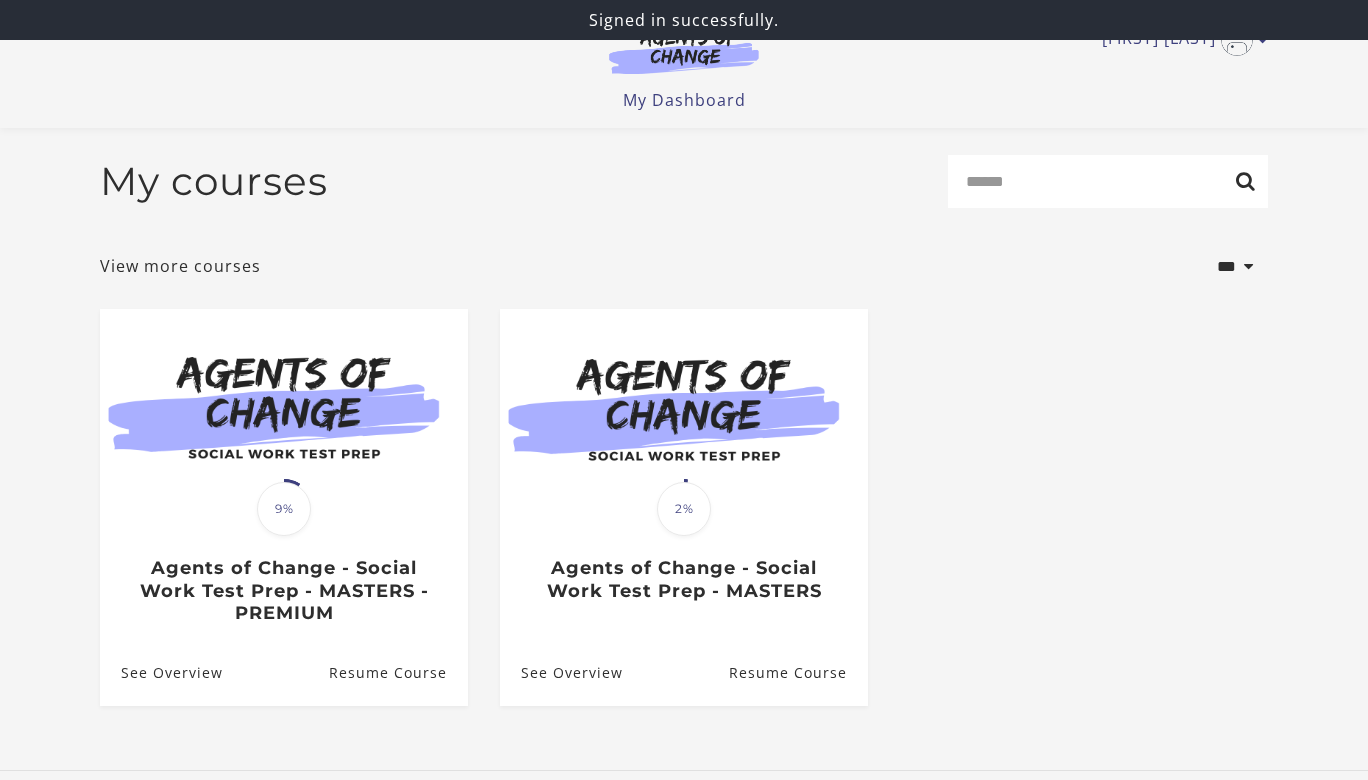 scroll, scrollTop: 141, scrollLeft: 0, axis: vertical 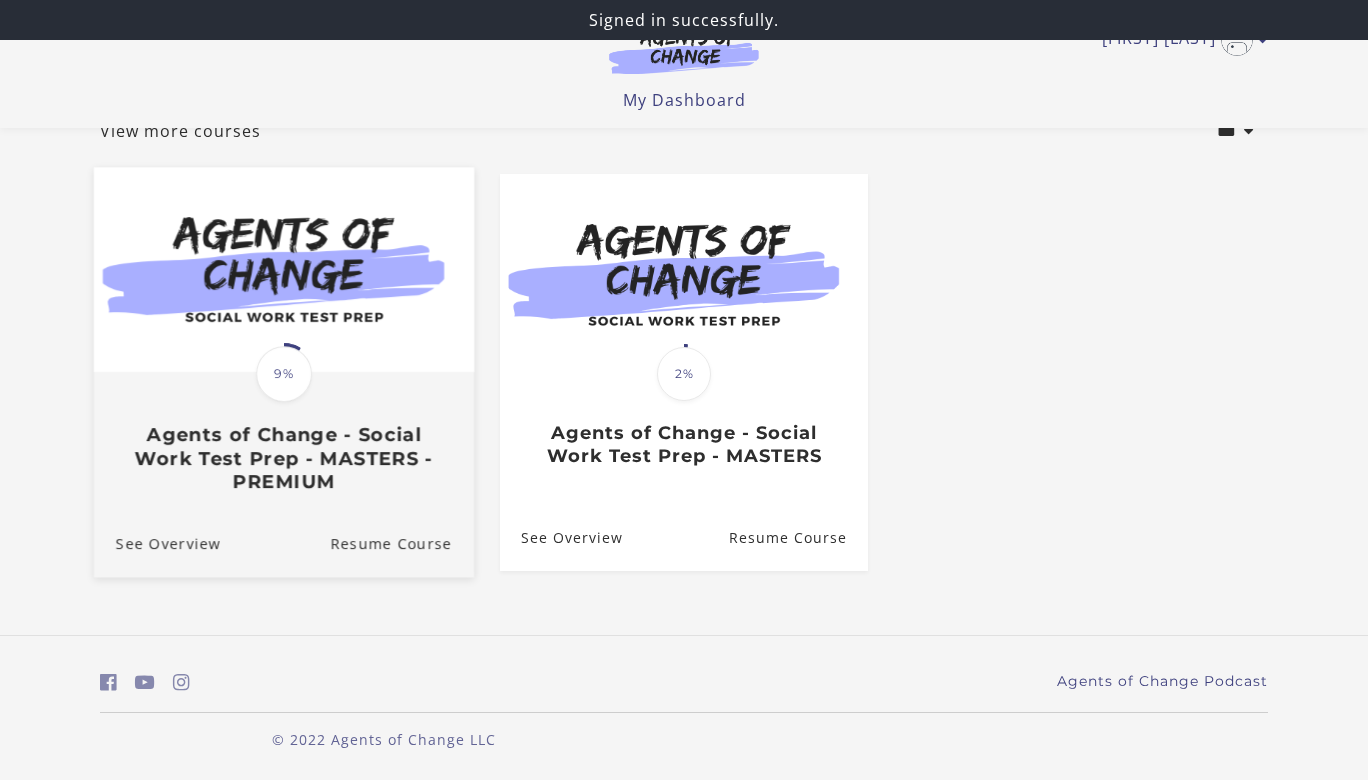 click at bounding box center (284, 270) 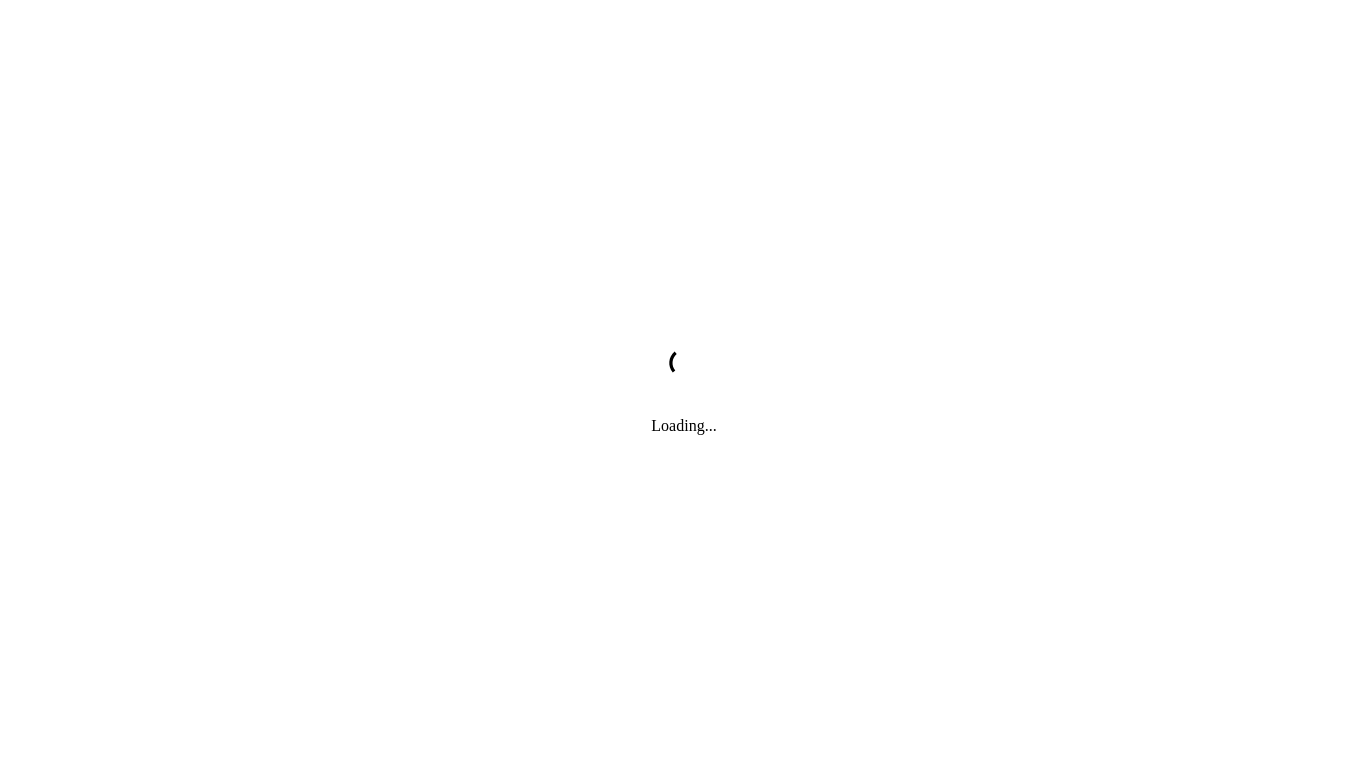scroll, scrollTop: 0, scrollLeft: 0, axis: both 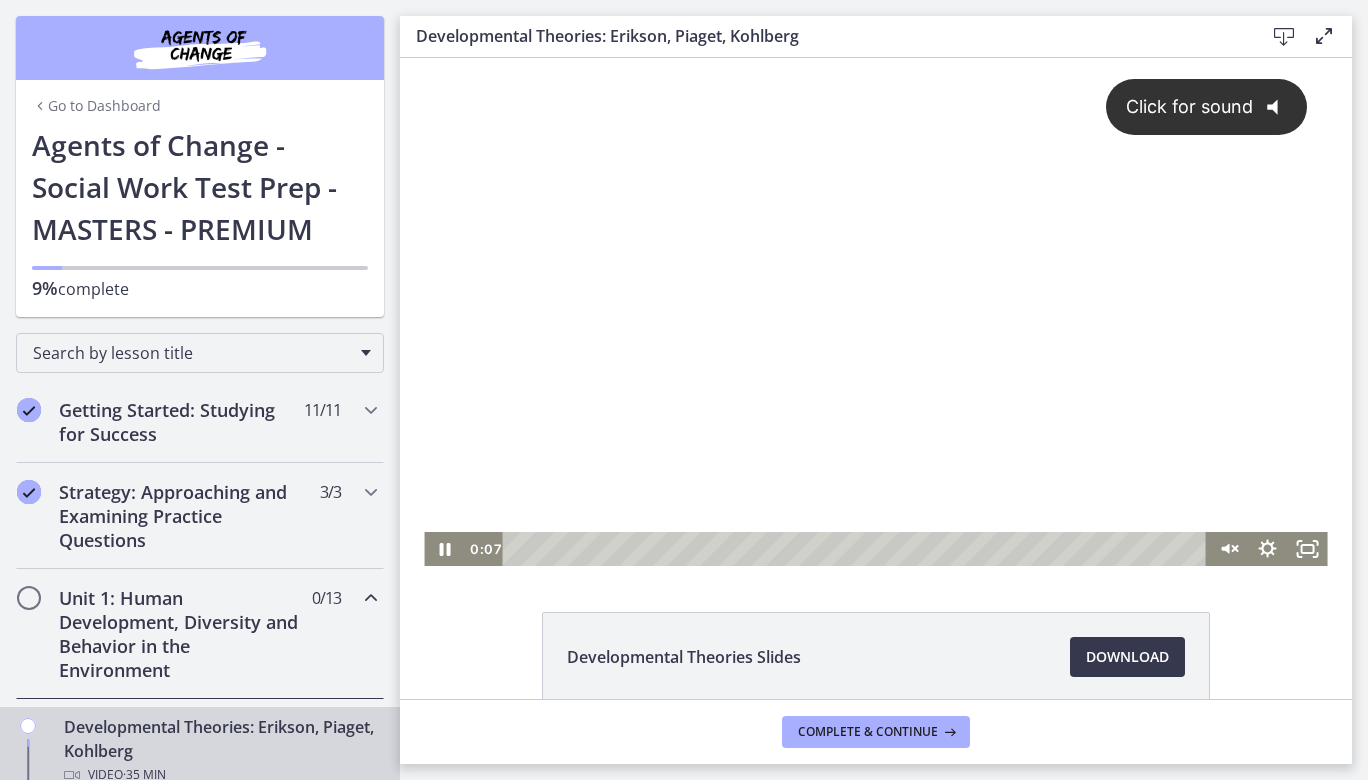 click on "Click for sound" at bounding box center (1180, 106) 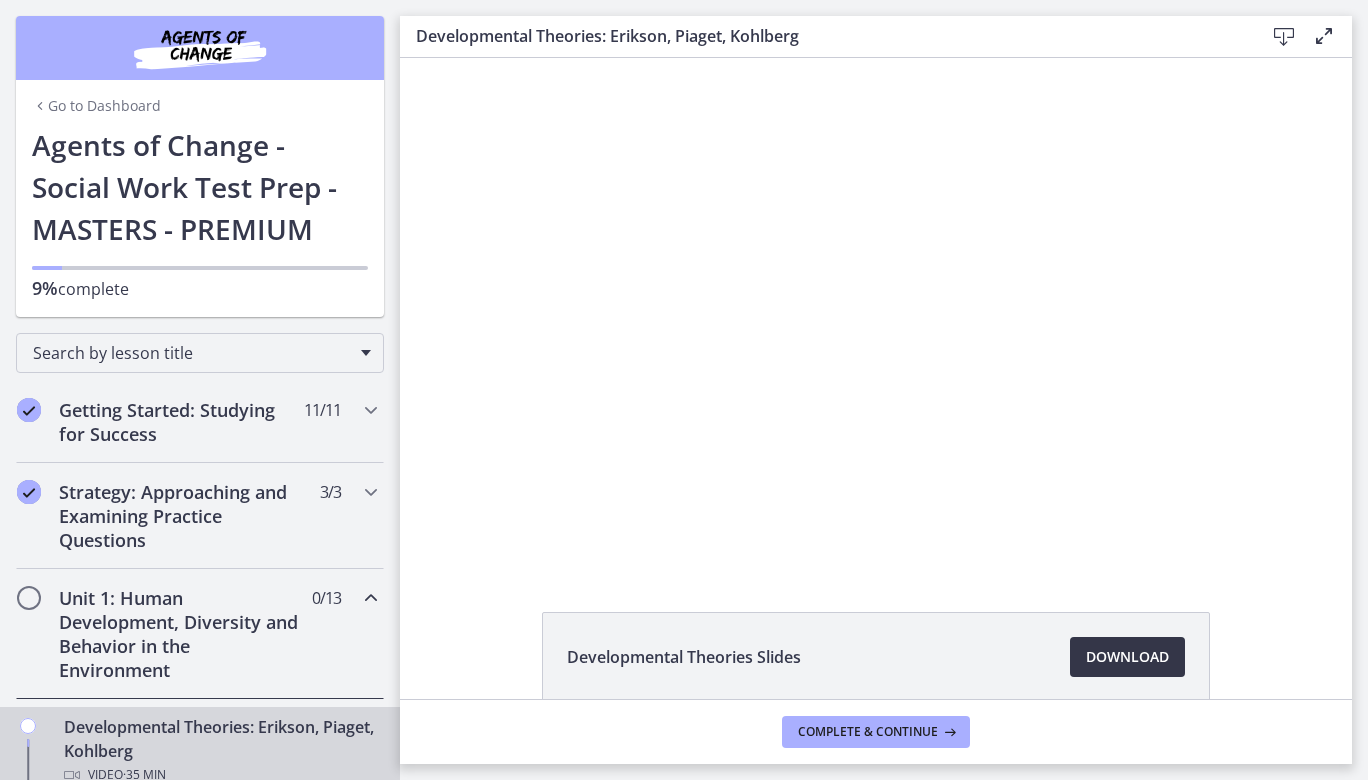 click on "Download
Opens in a new window" at bounding box center [1127, 657] 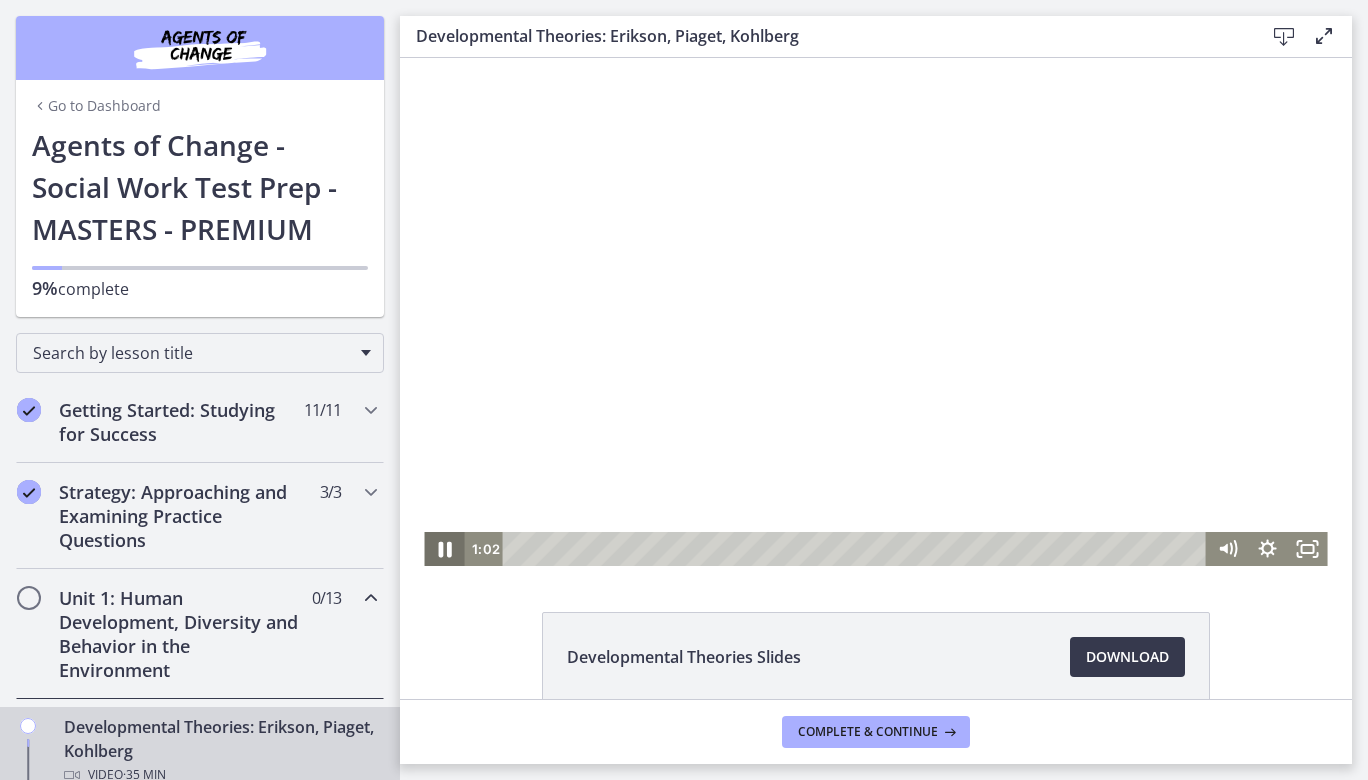 click 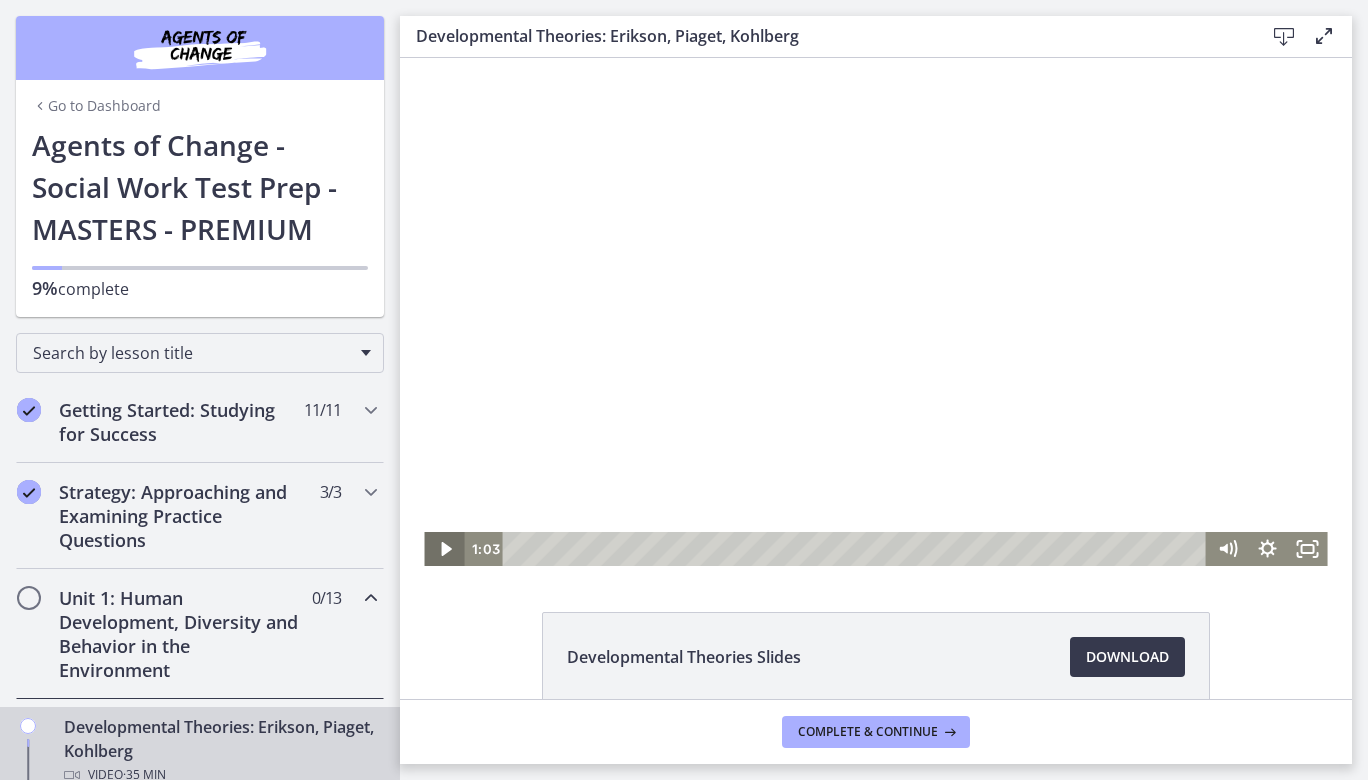 type 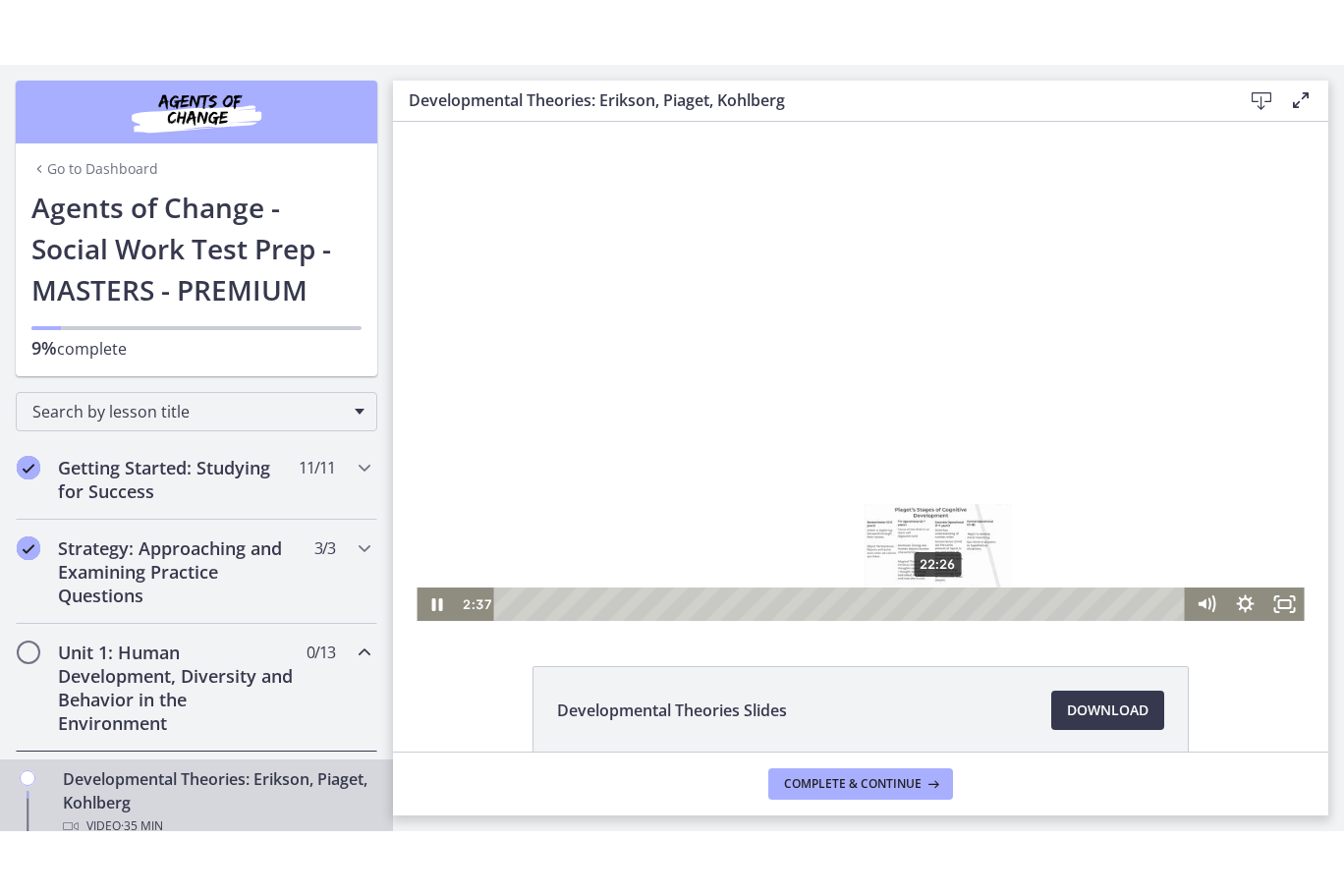 scroll, scrollTop: 7, scrollLeft: 0, axis: vertical 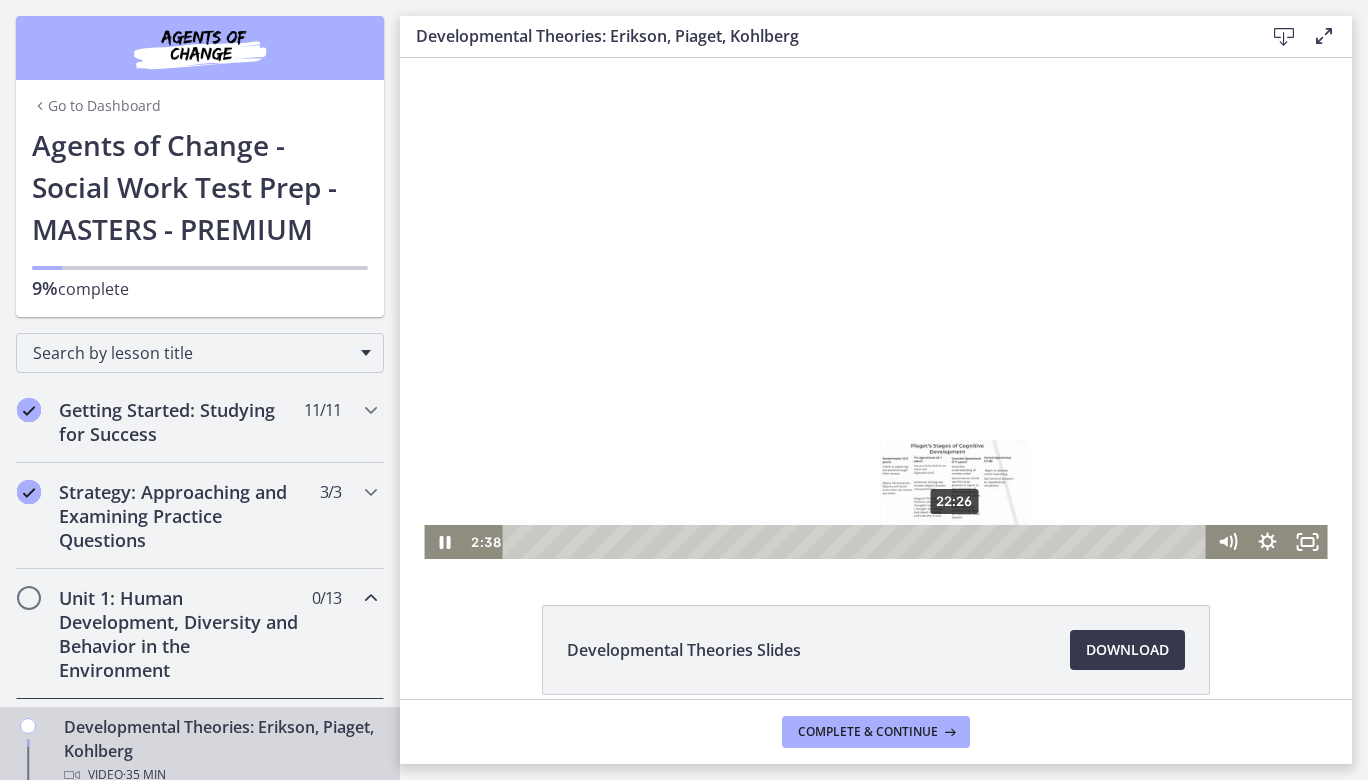 click 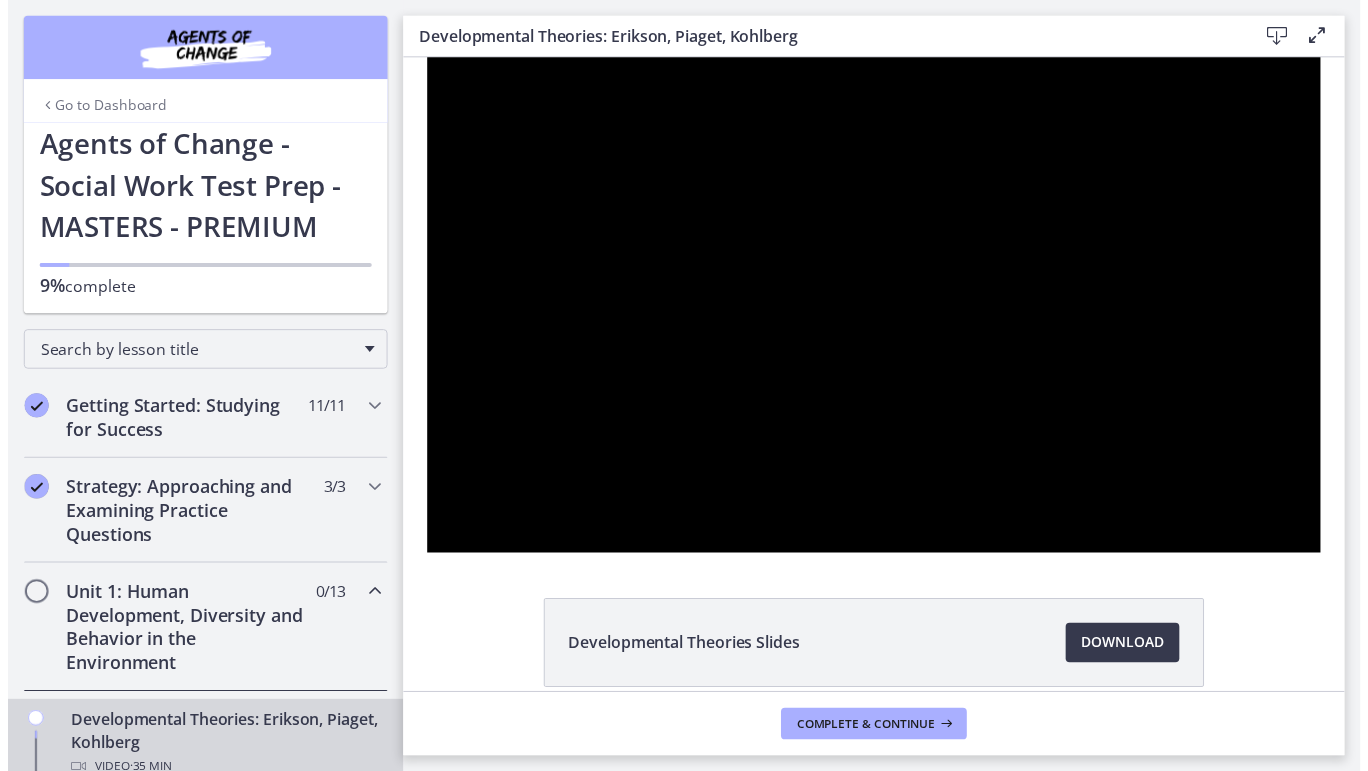 scroll, scrollTop: 0, scrollLeft: 0, axis: both 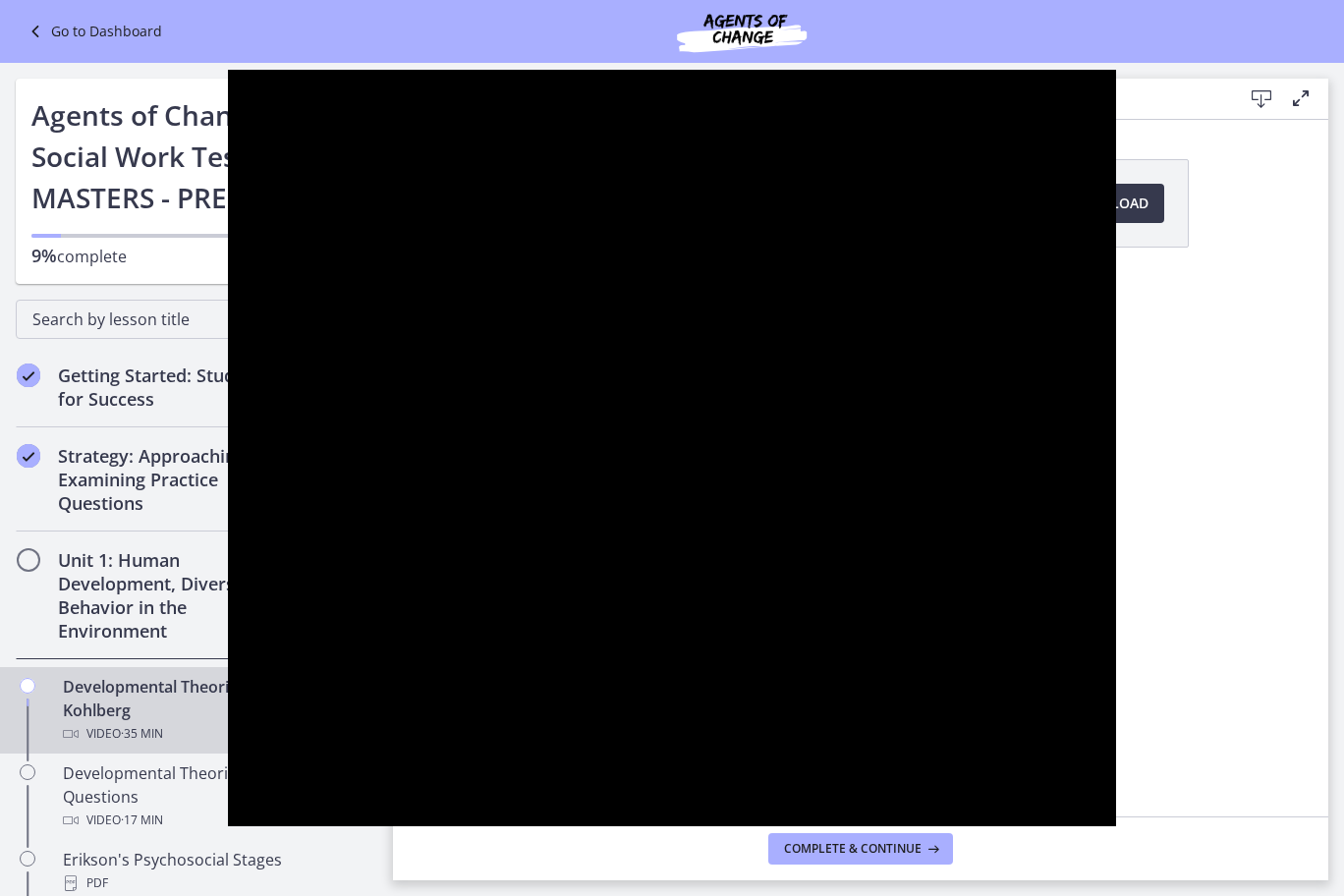 type 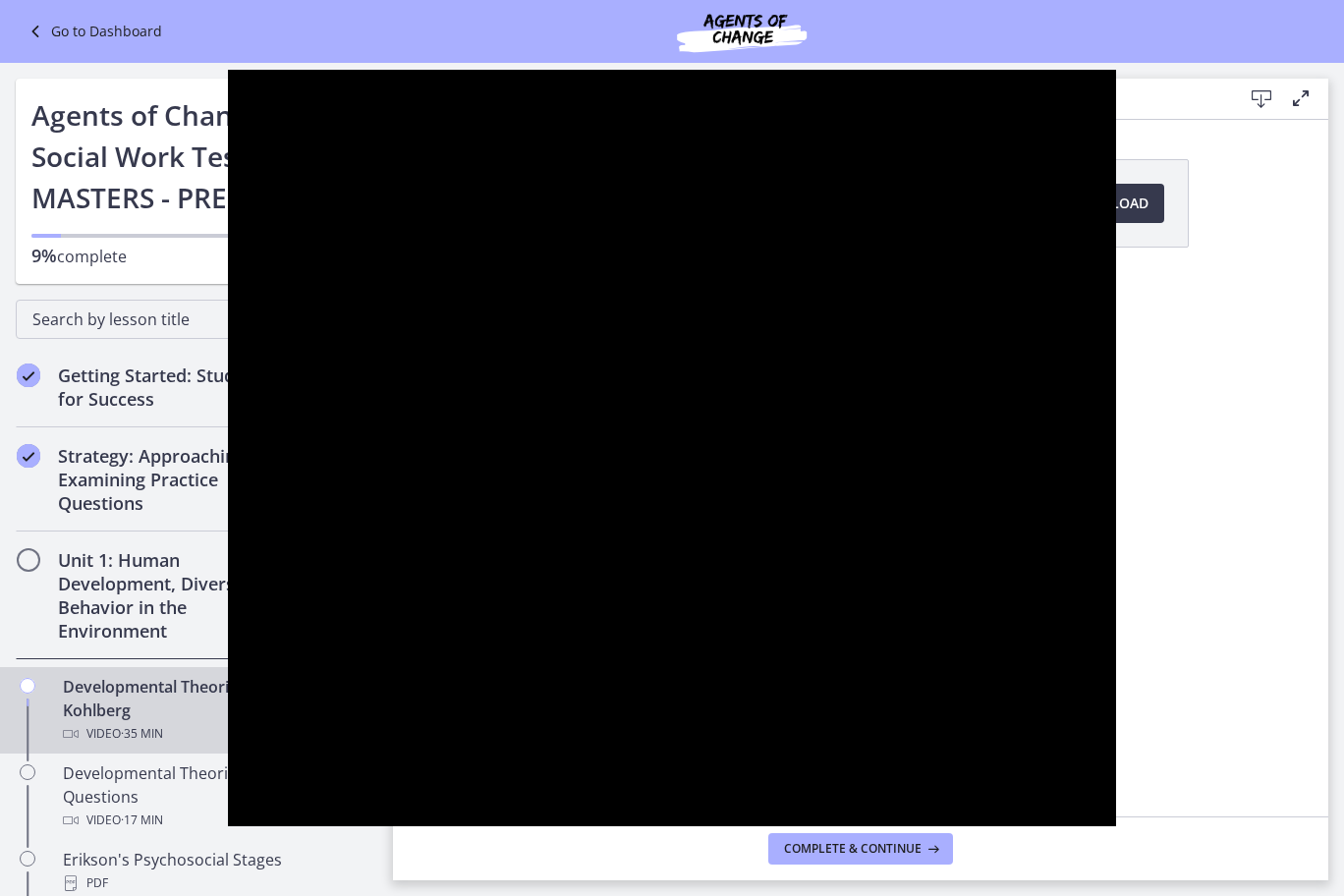 click at bounding box center (671, 448) 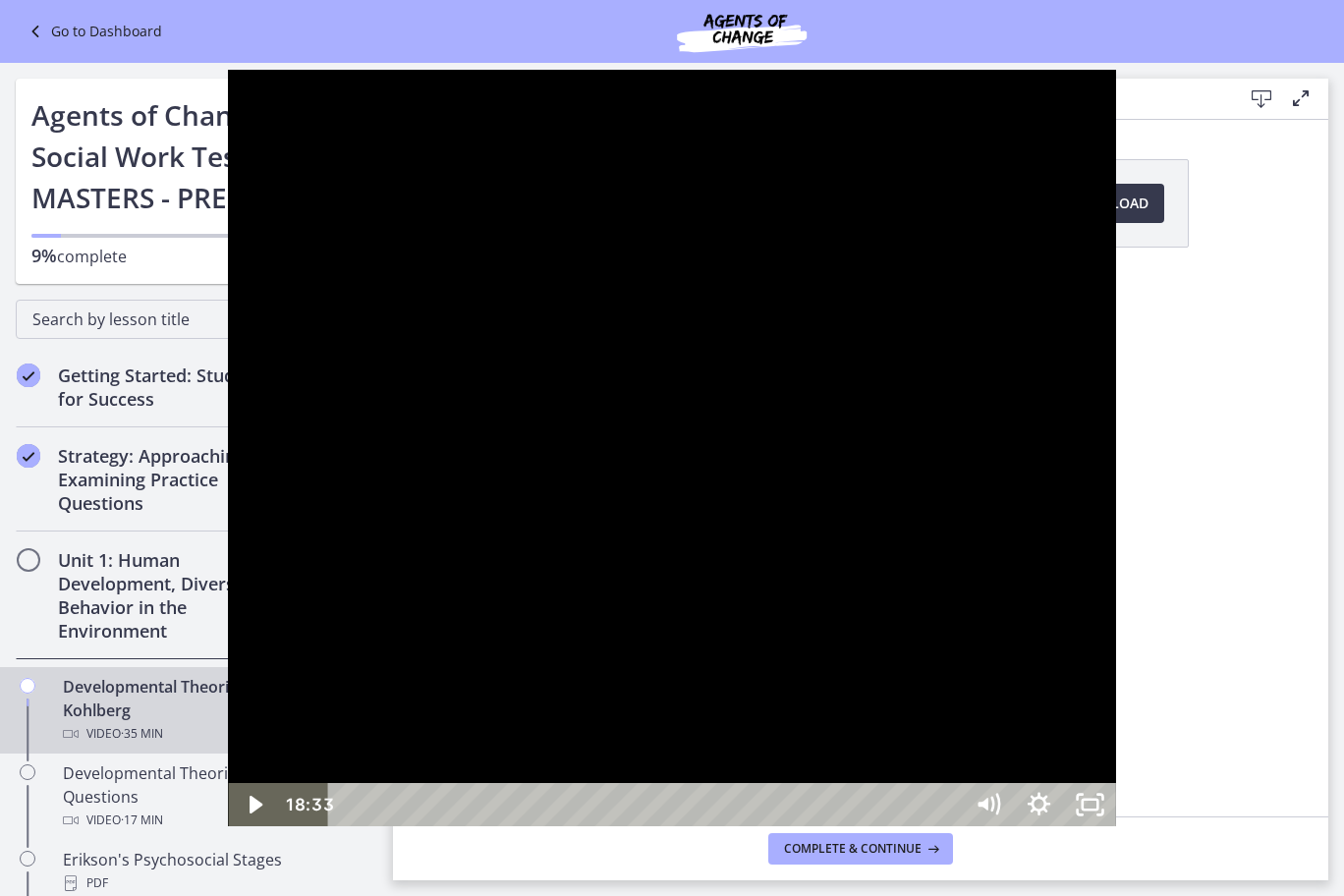 click at bounding box center (671, 448) 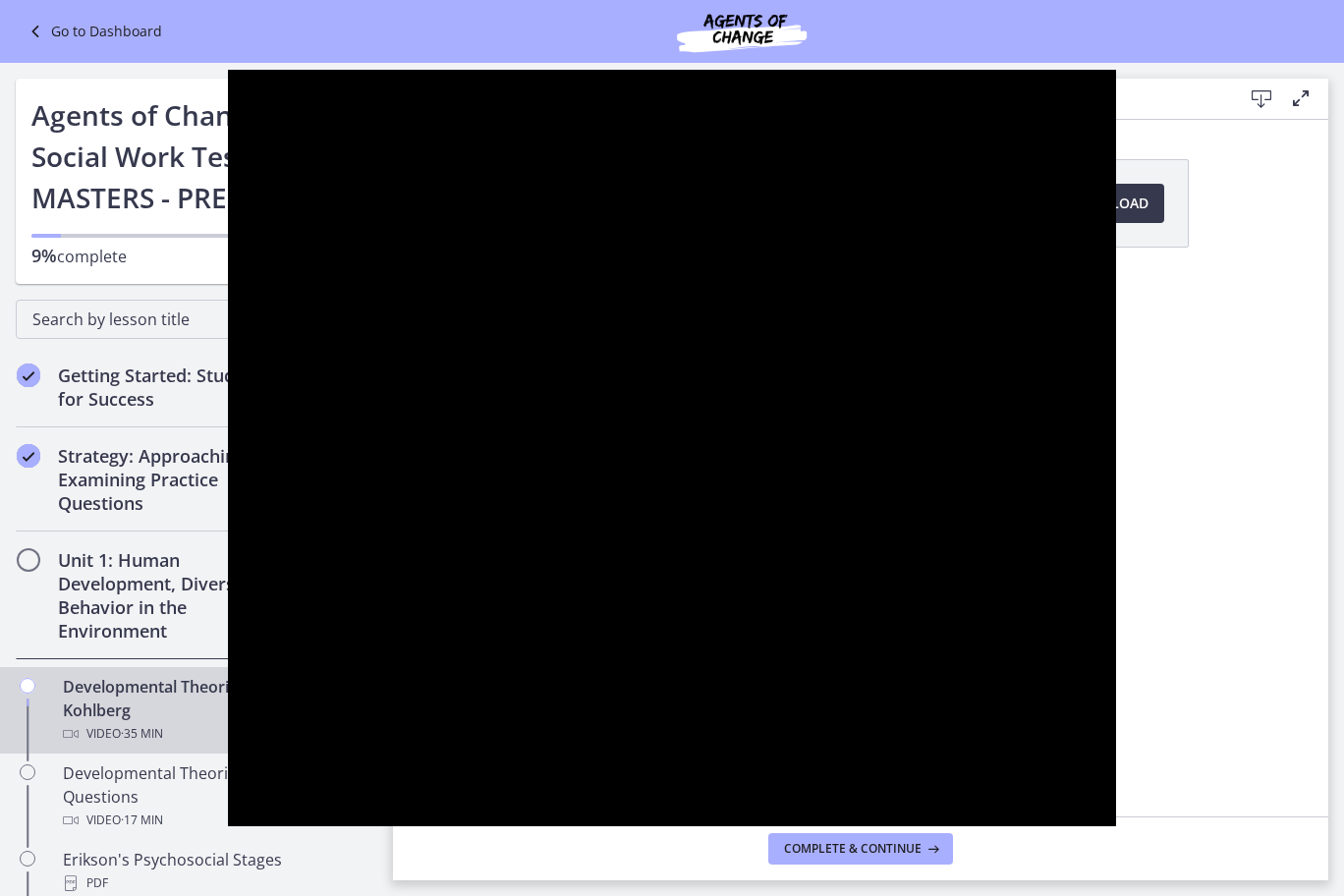 click at bounding box center [671, 448] 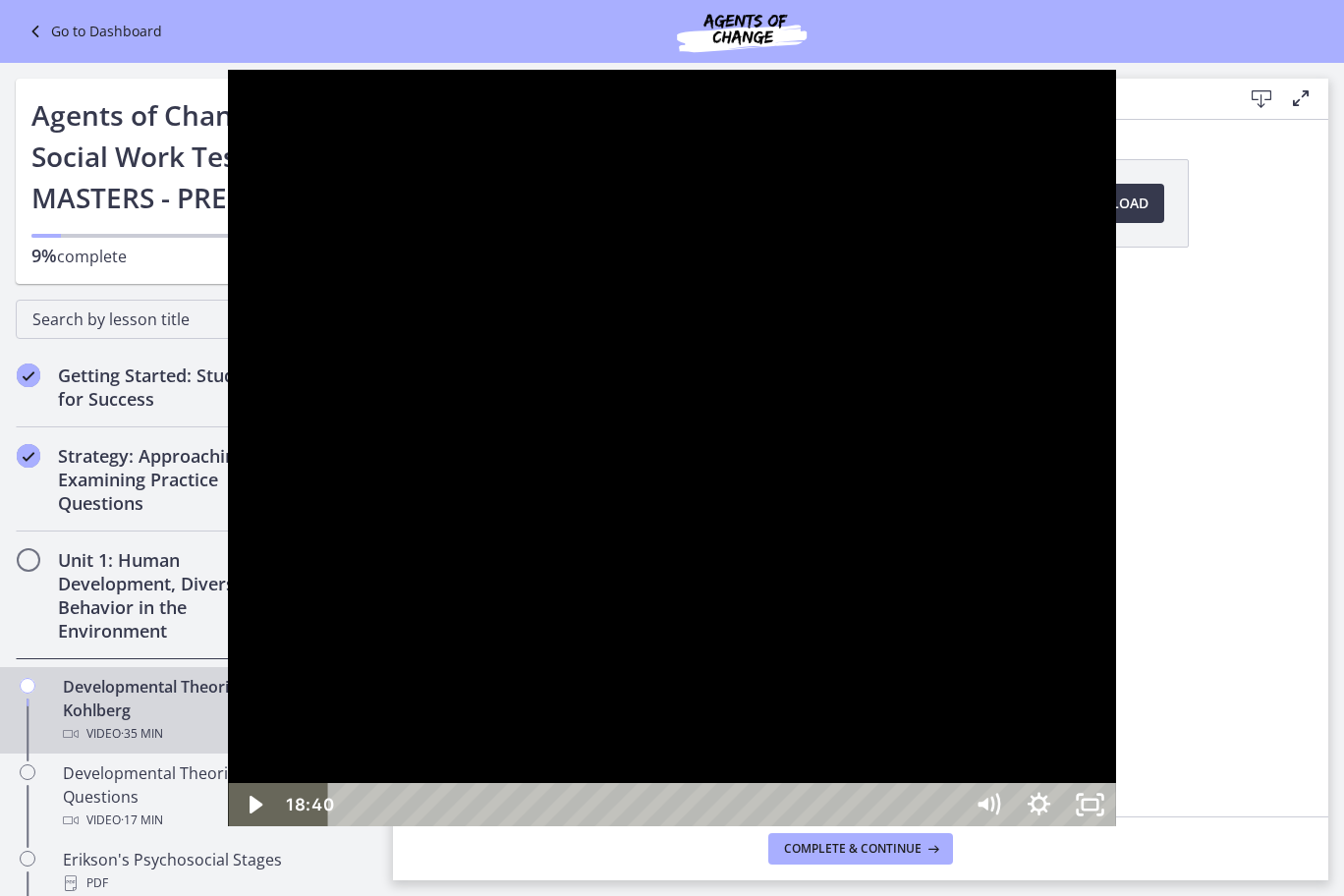 click at bounding box center [671, 448] 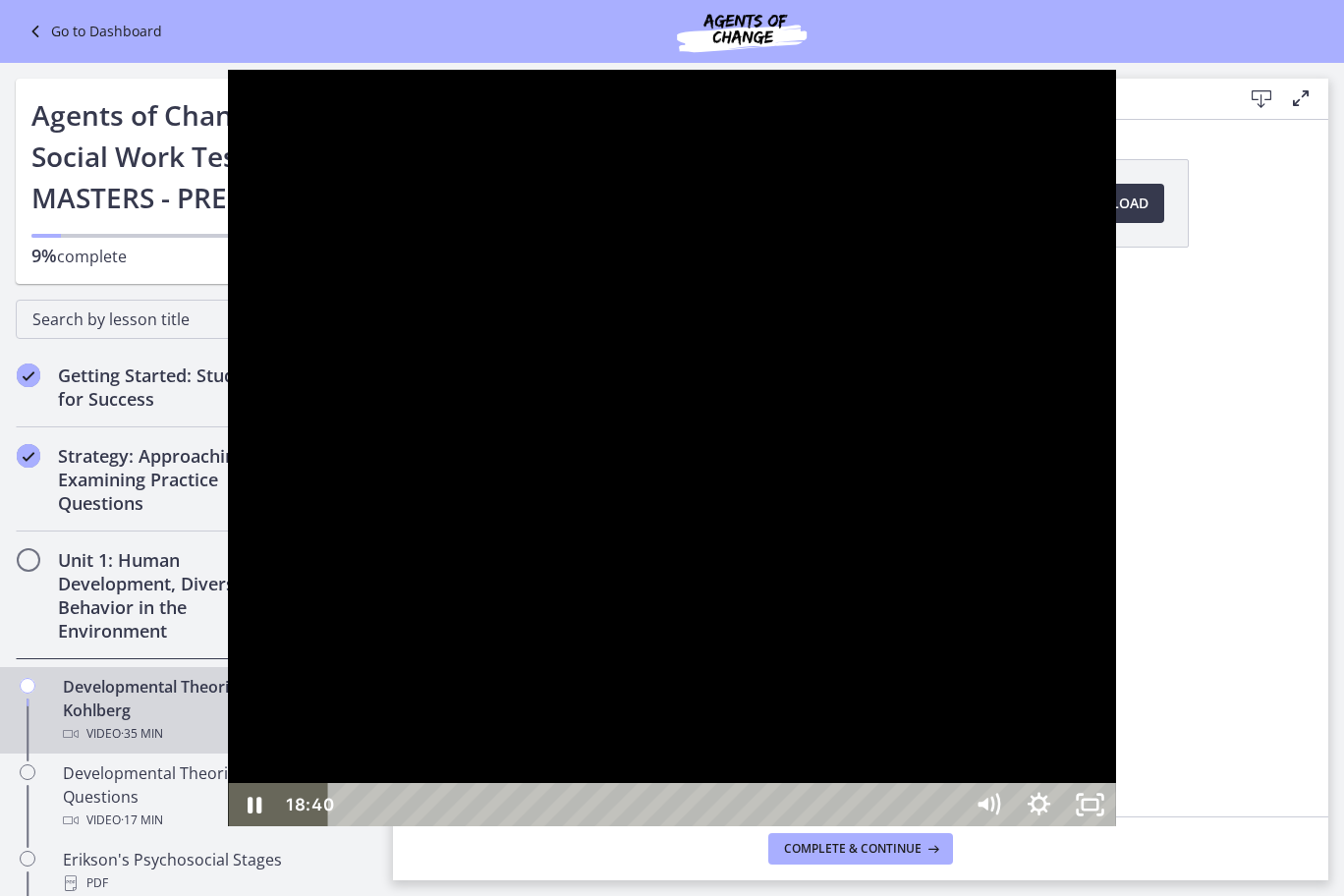 click at bounding box center (671, 448) 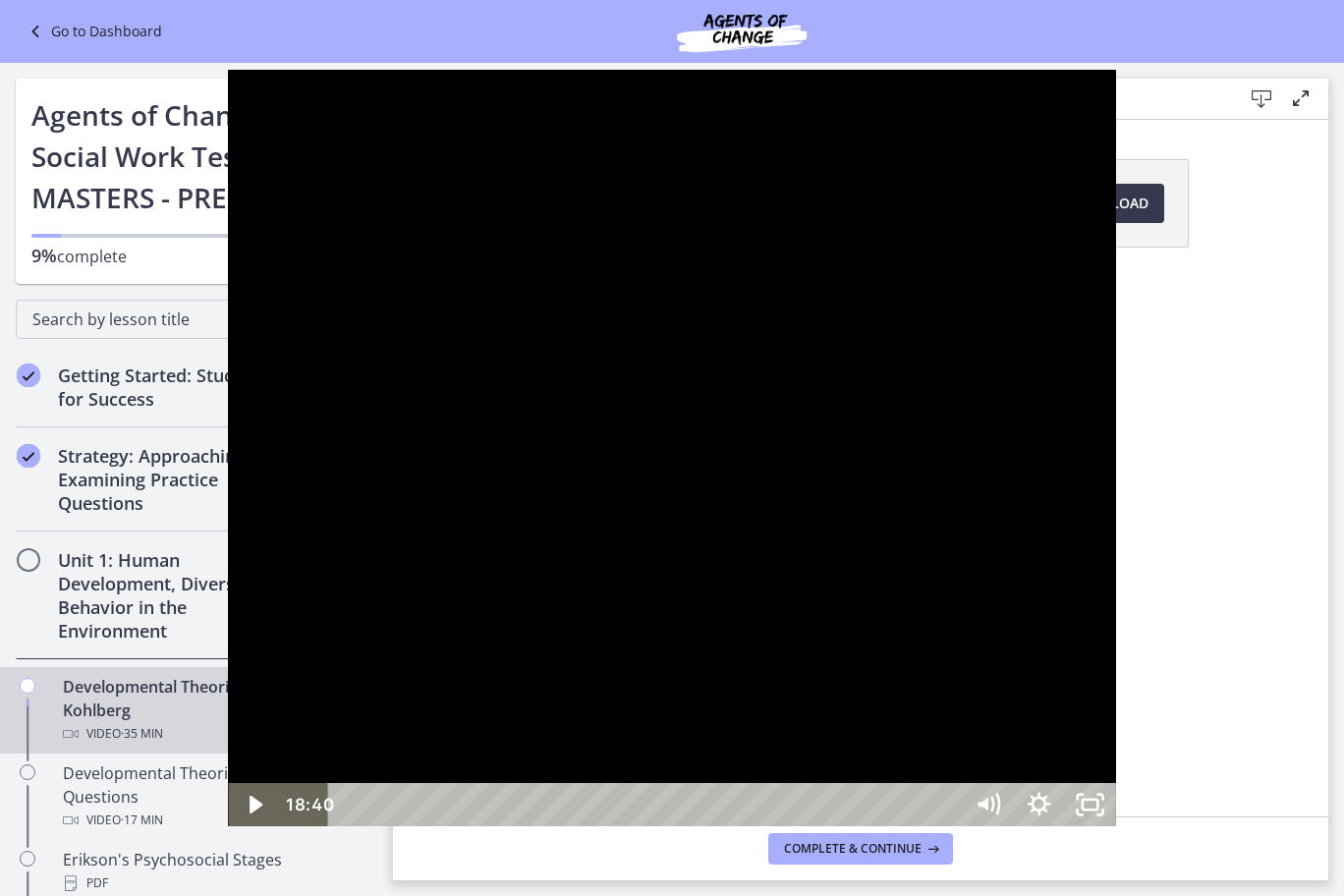 click at bounding box center [671, 448] 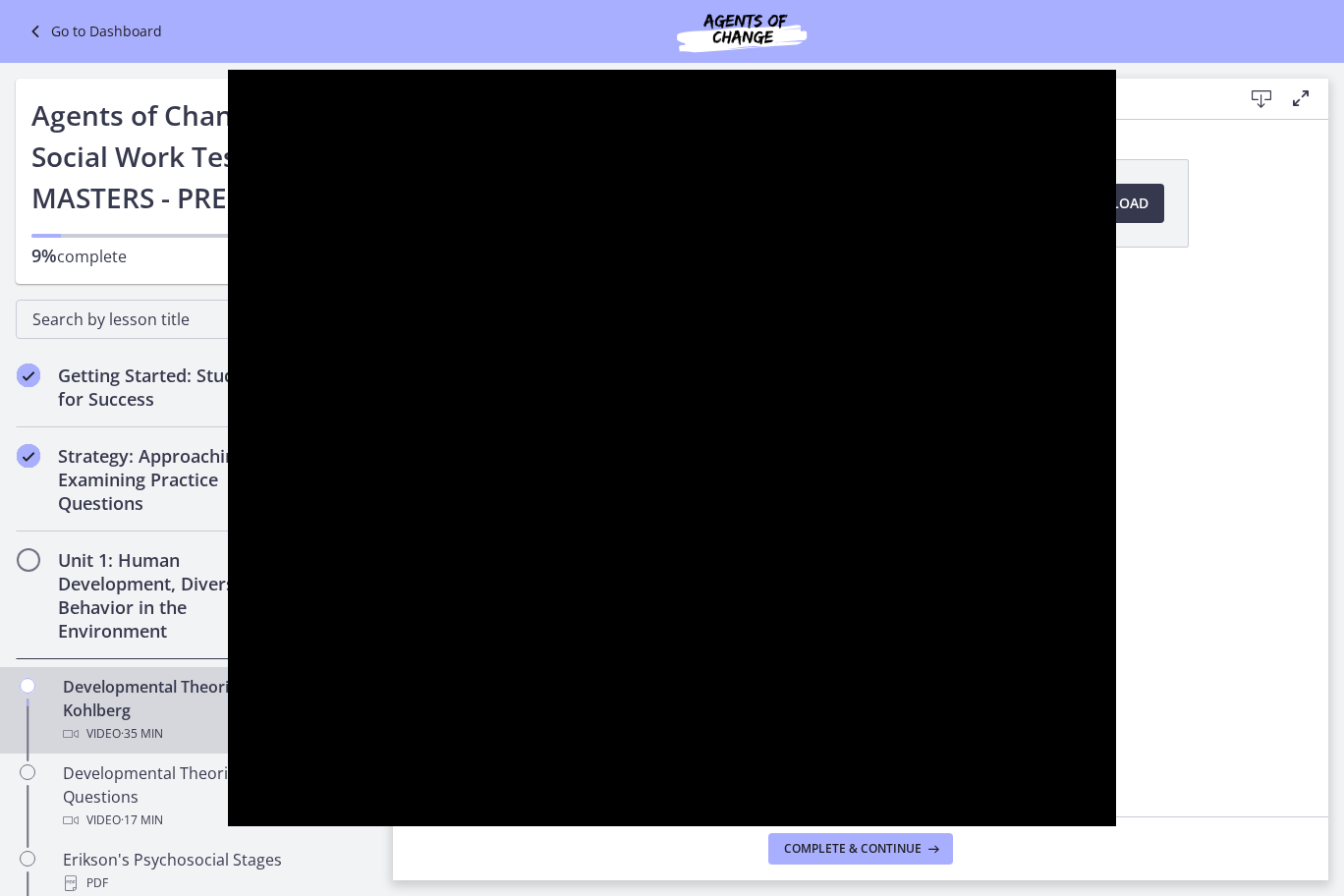click at bounding box center (671, 448) 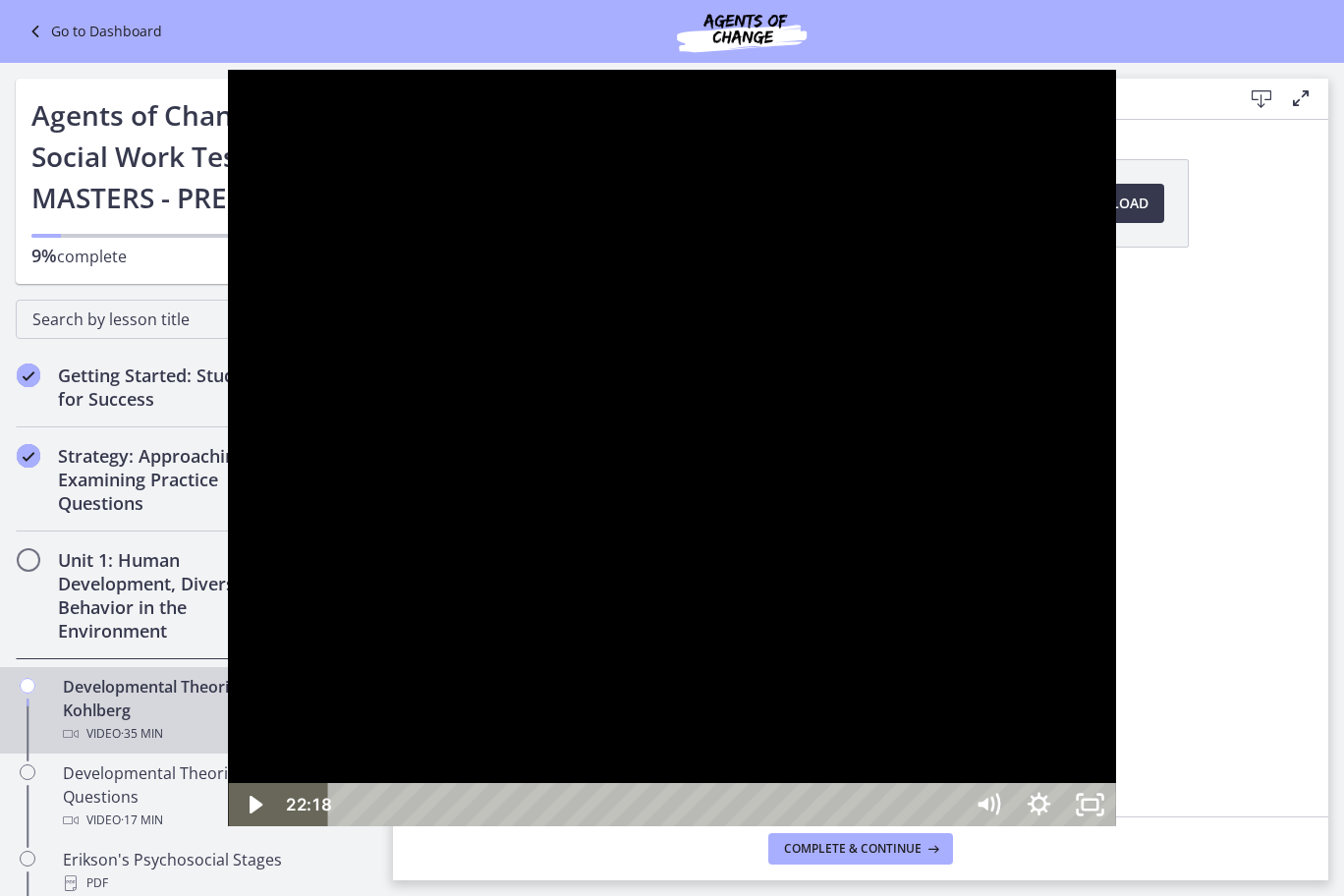 click at bounding box center [671, 448] 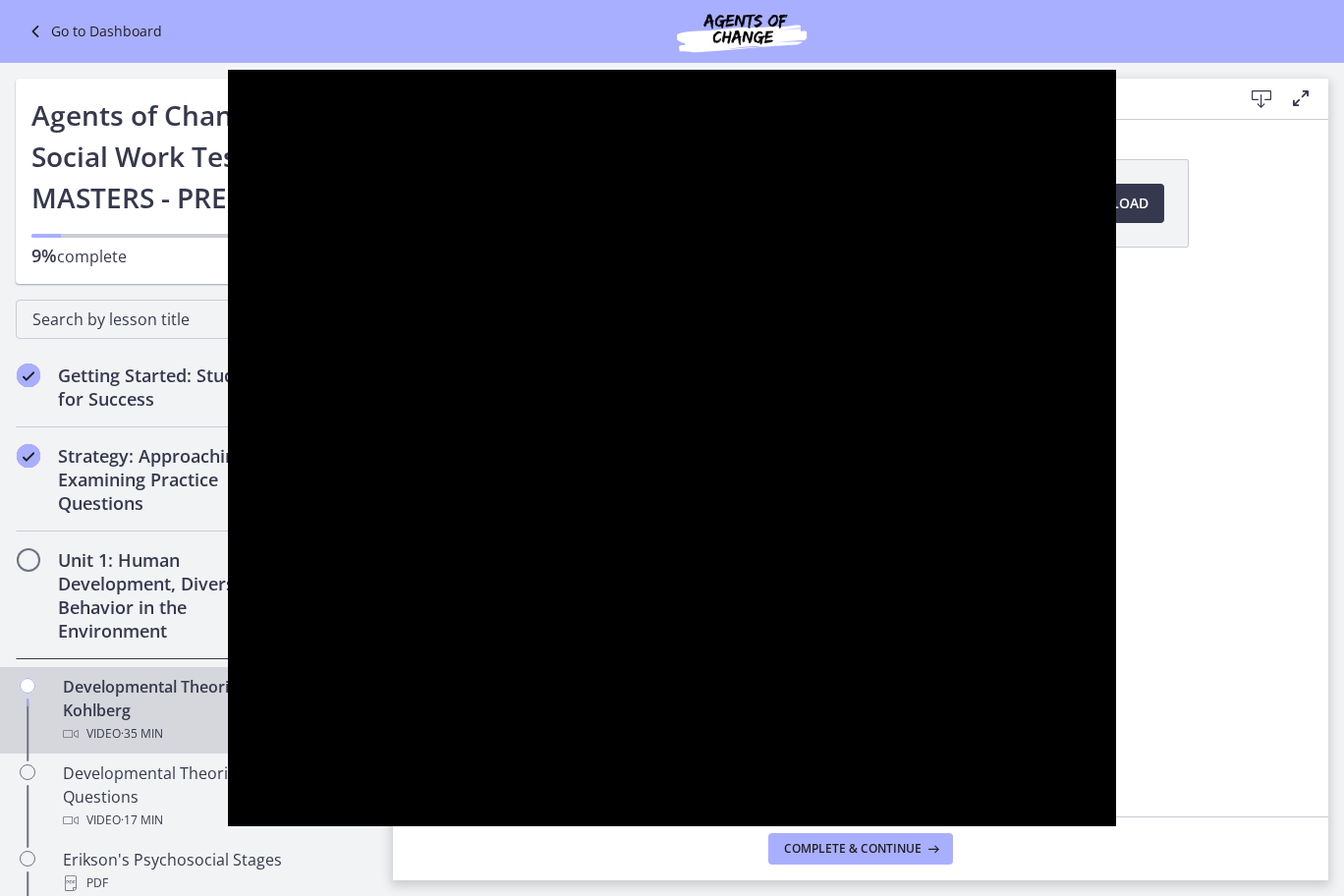 click at bounding box center (671, 448) 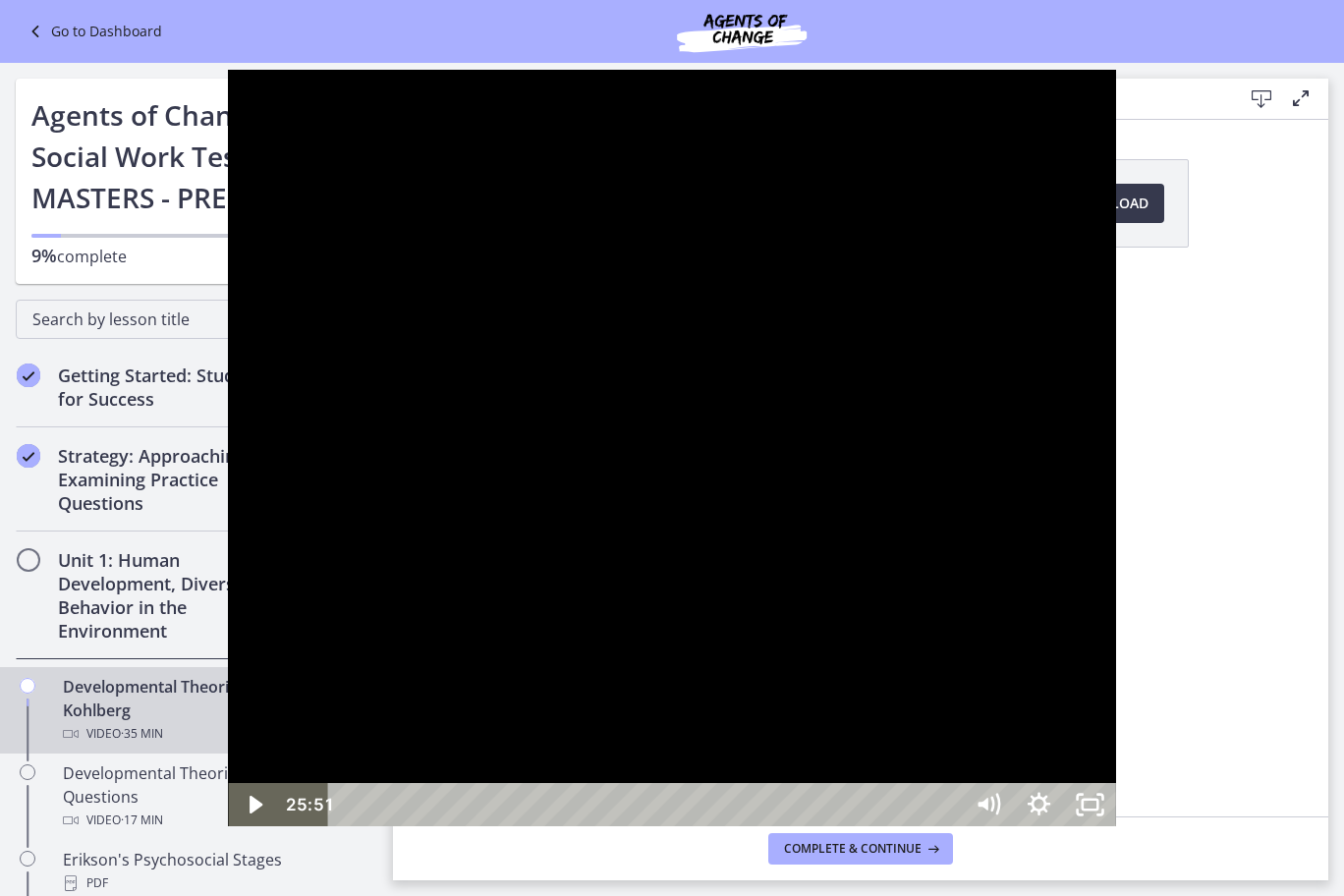 click at bounding box center (671, 448) 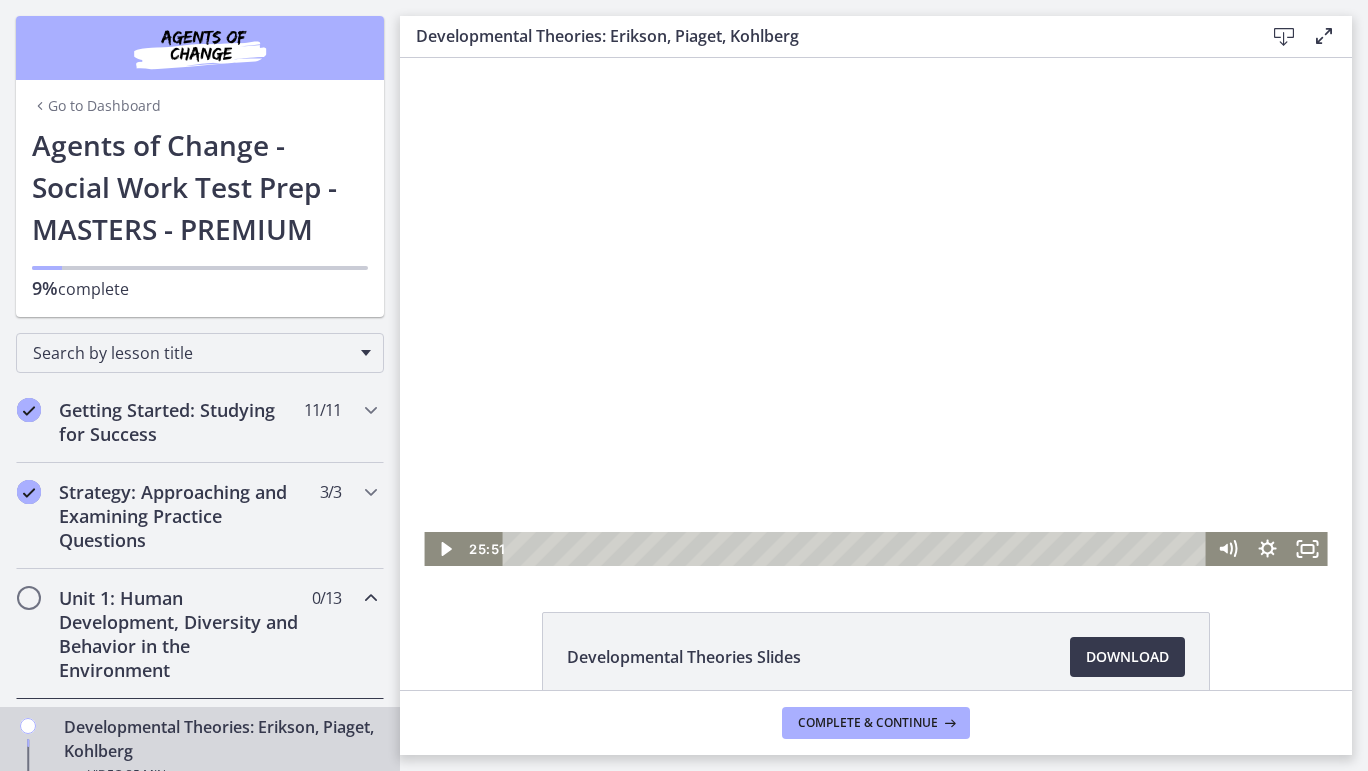click at bounding box center (875, 312) 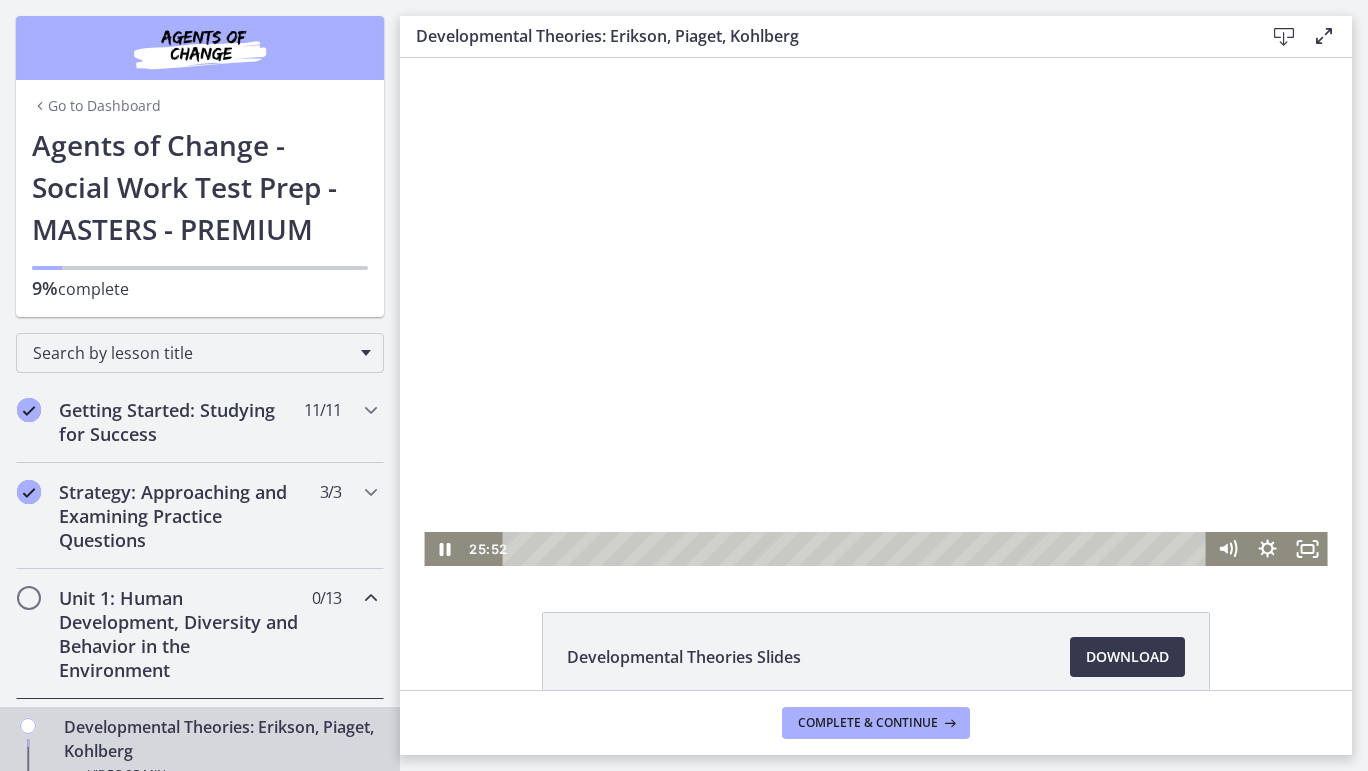 click 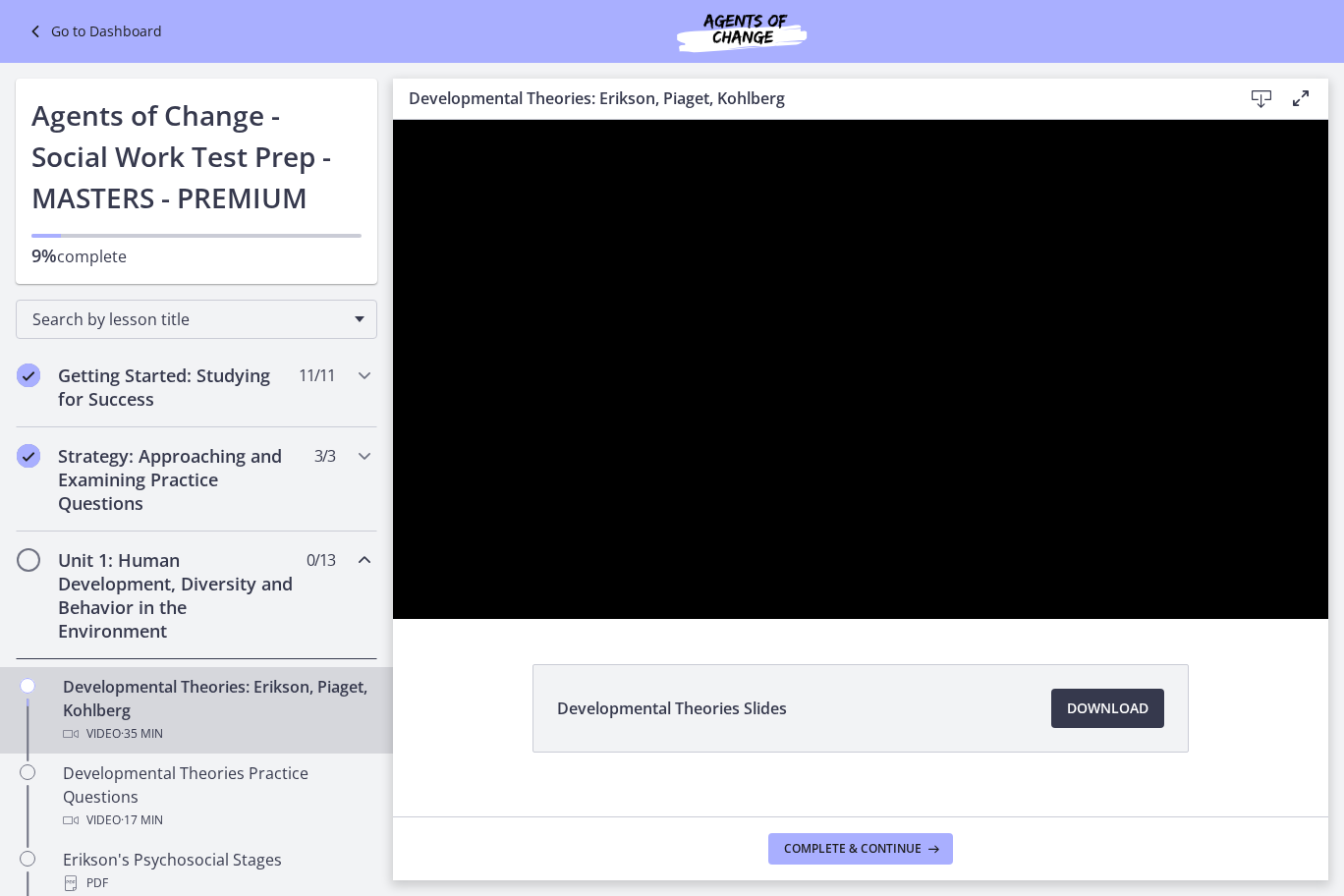 click at bounding box center [861, 369] 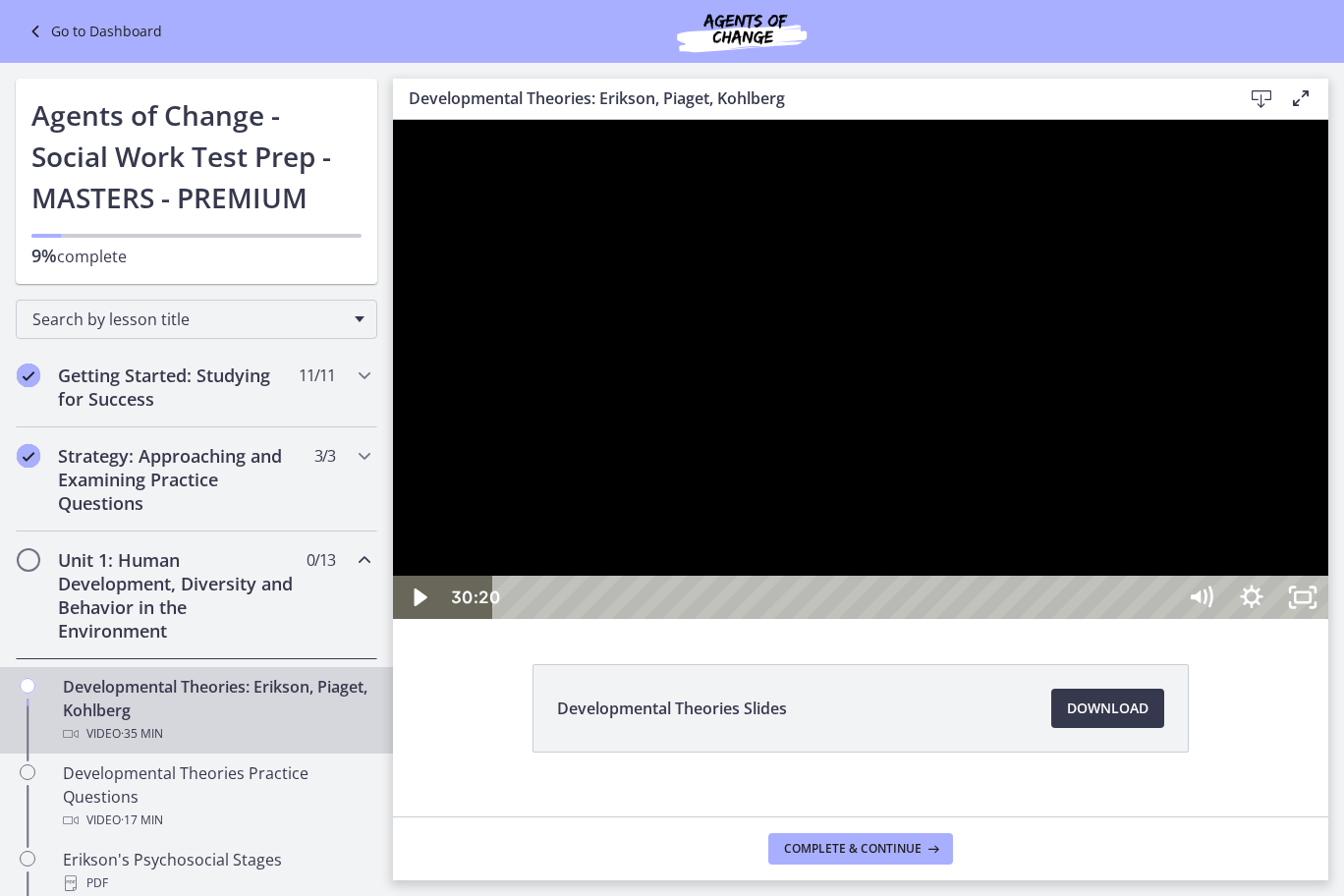 click at bounding box center [861, 369] 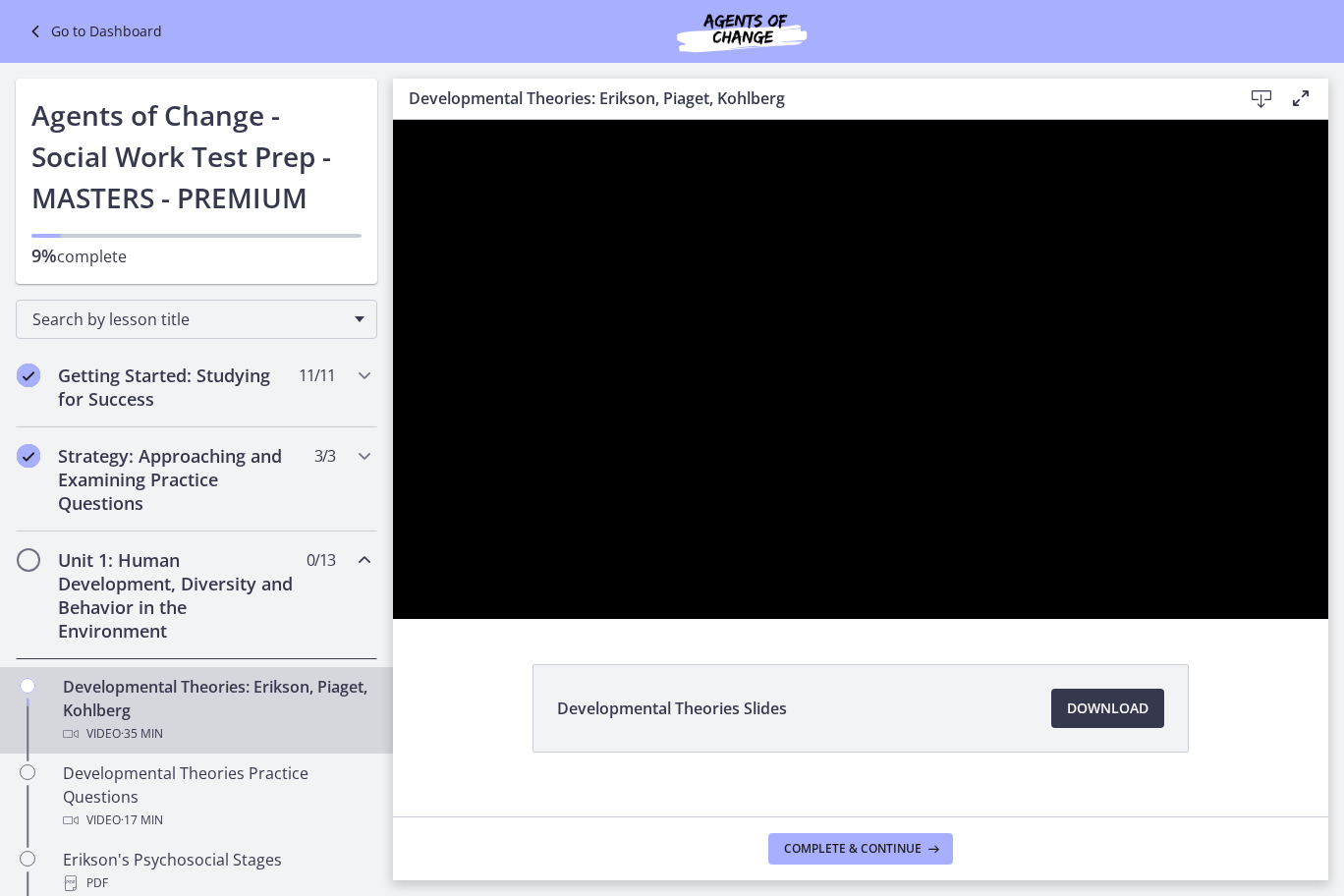 click at bounding box center (861, 369) 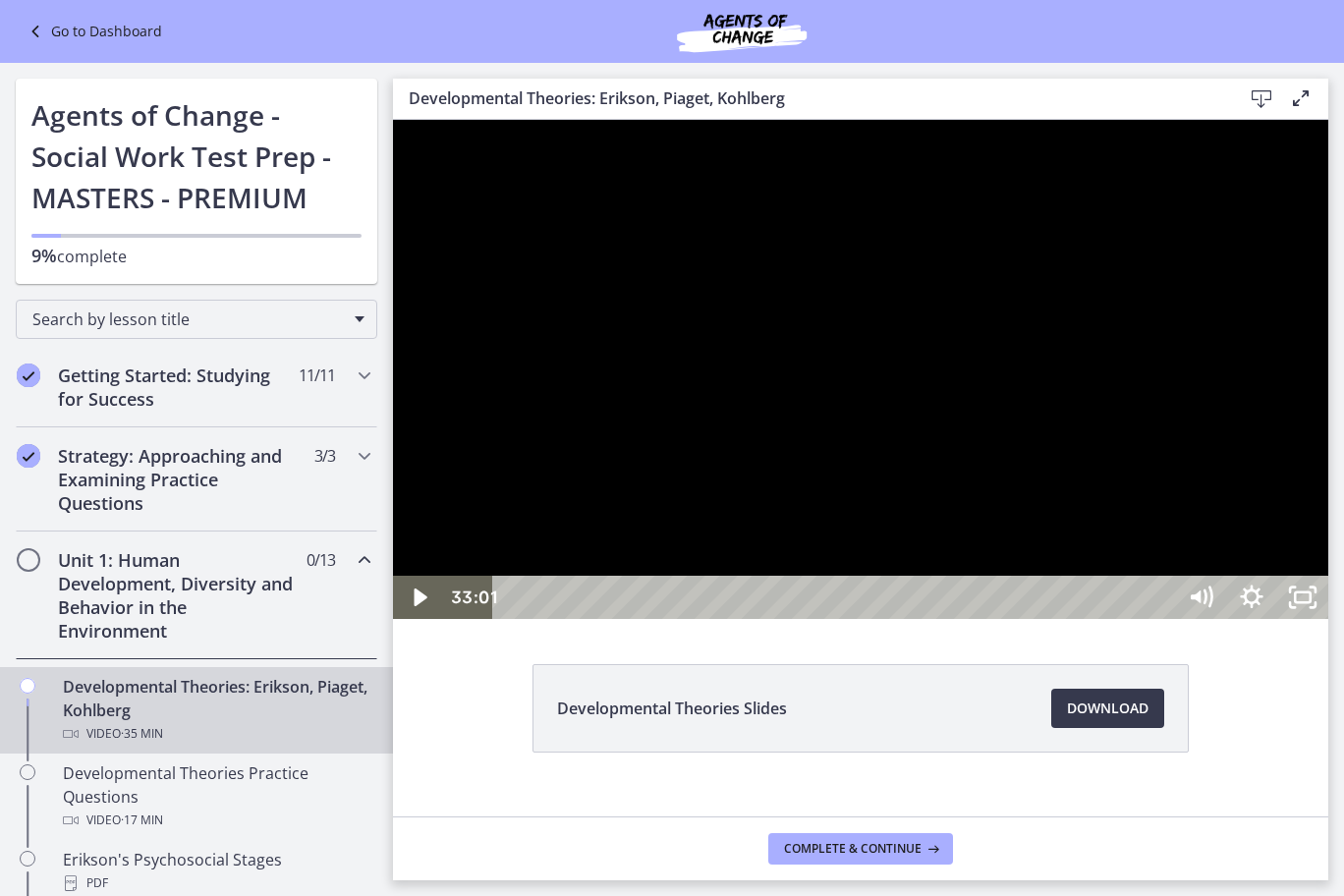 click at bounding box center [861, 369] 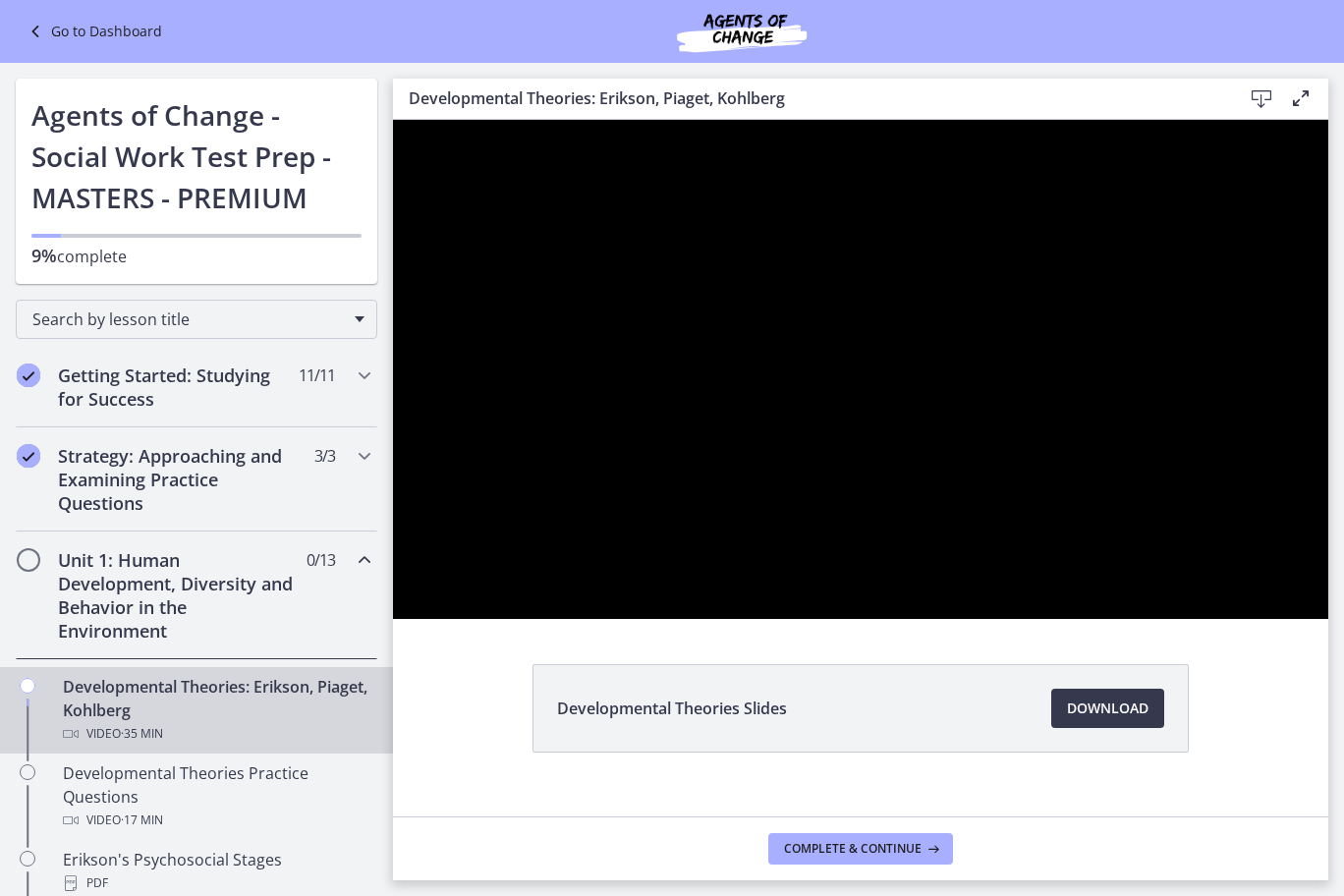 click at bounding box center [861, 369] 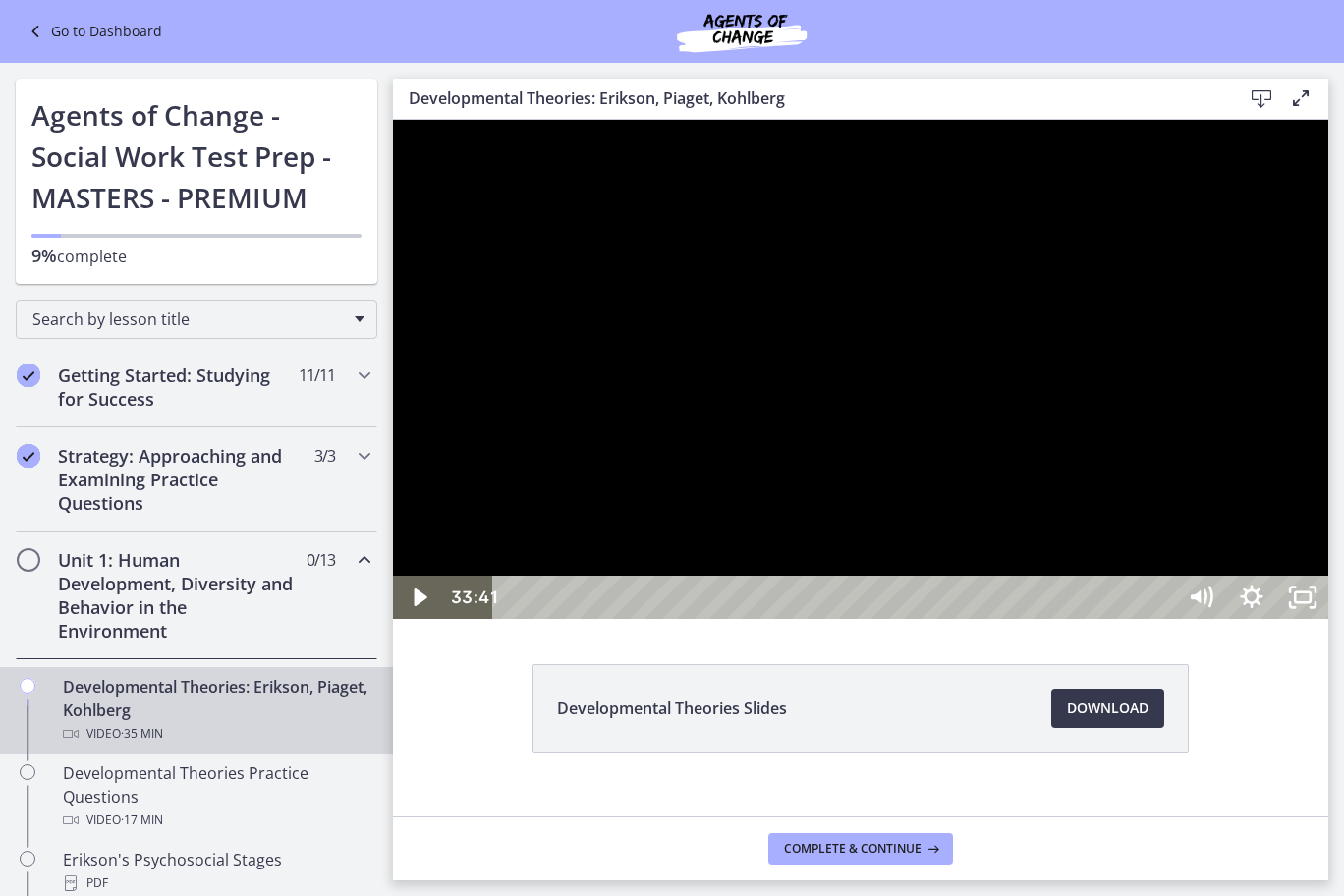 click at bounding box center (861, 369) 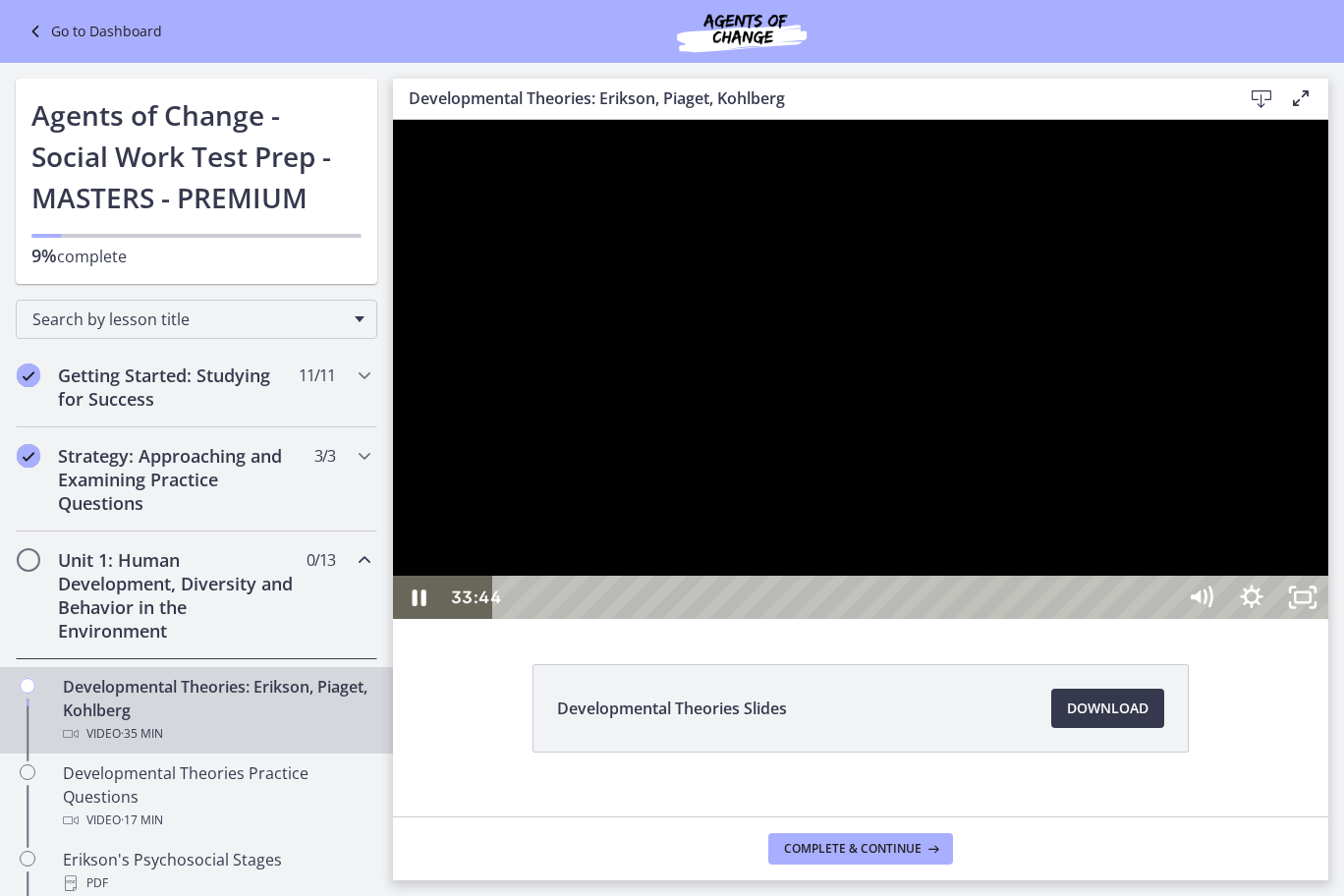 click 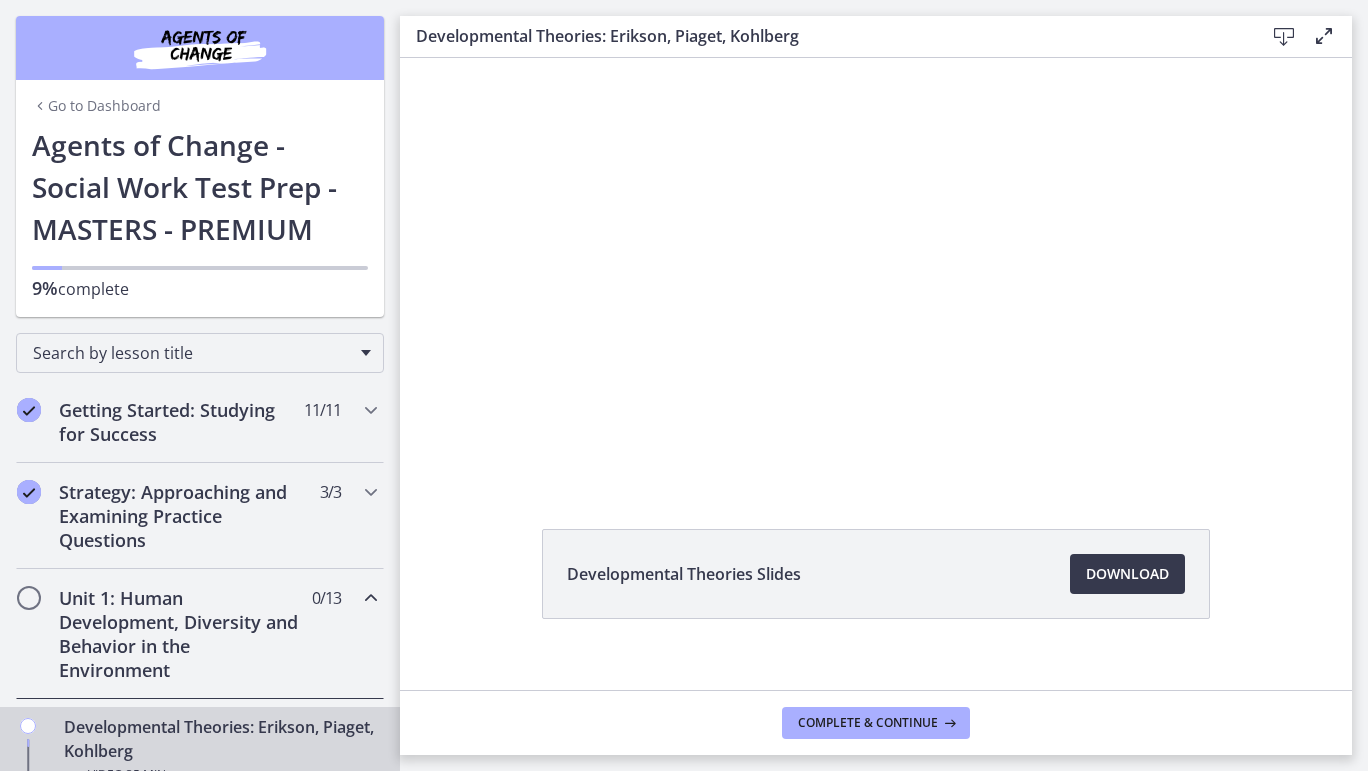 scroll, scrollTop: 109, scrollLeft: 0, axis: vertical 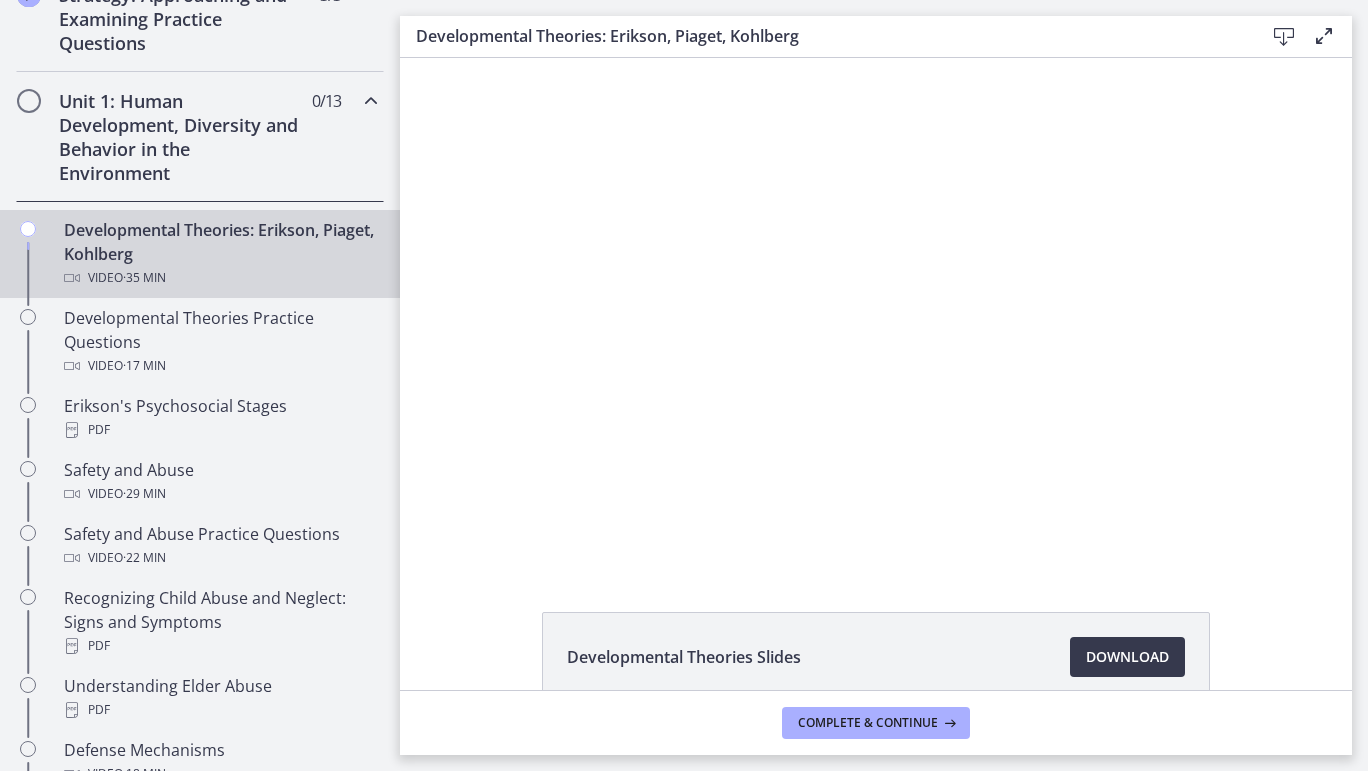 click at bounding box center [875, 312] 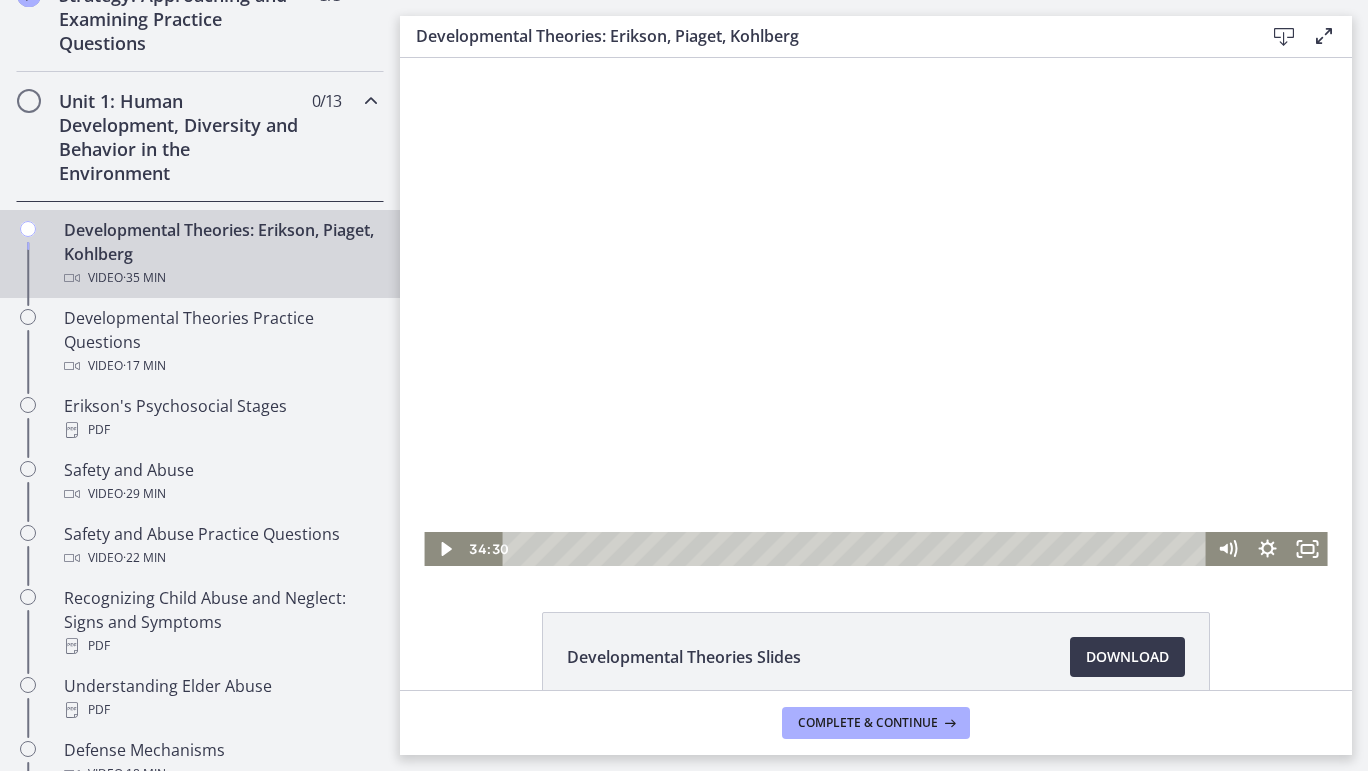 click at bounding box center (875, 312) 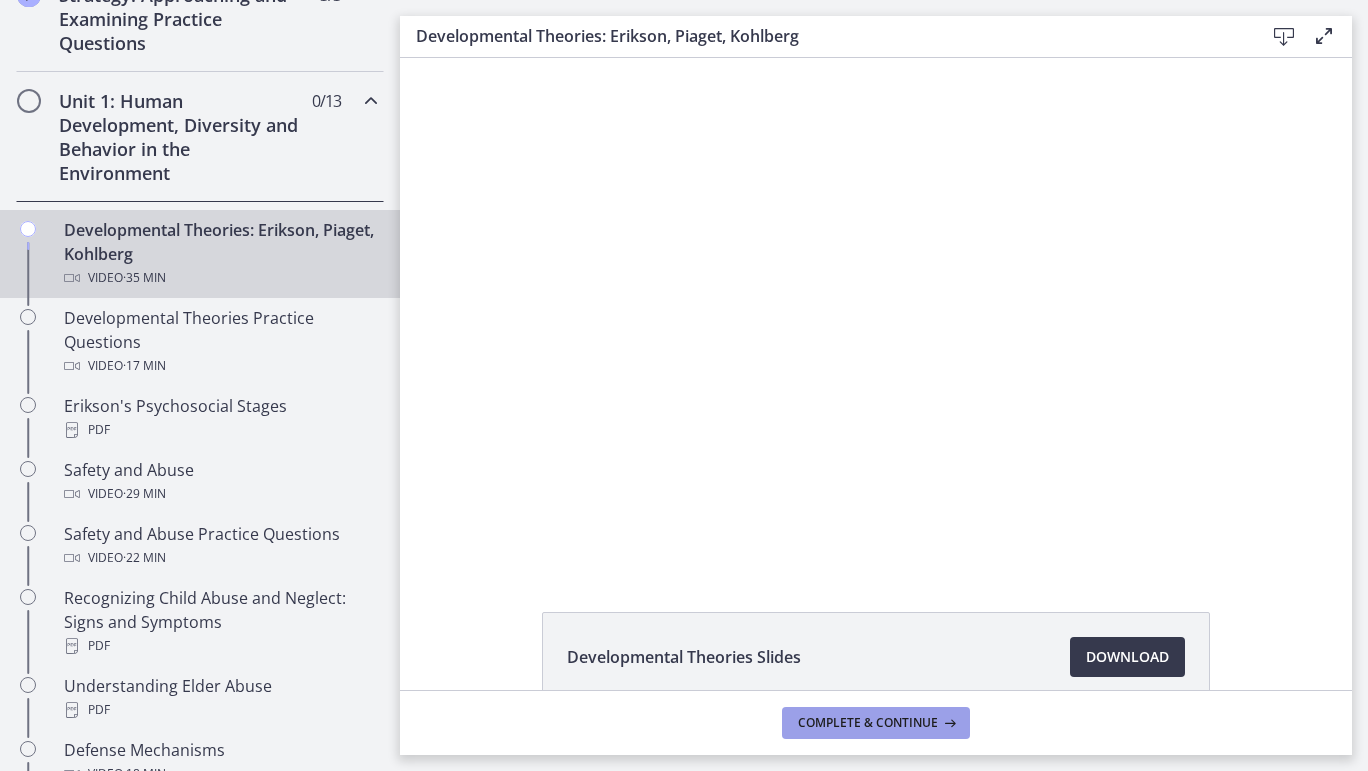 click on "Complete & continue" at bounding box center (868, 723) 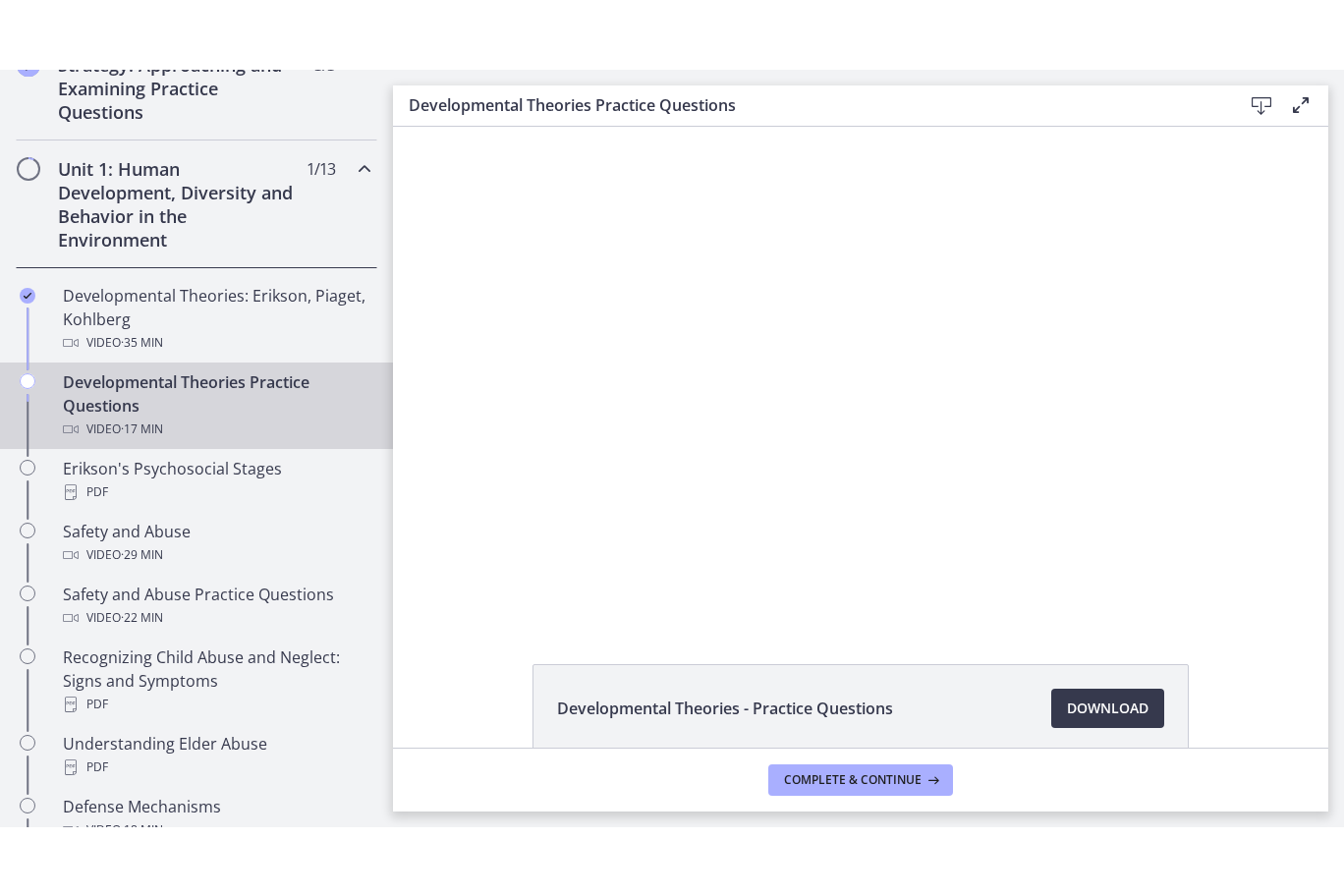 scroll, scrollTop: 0, scrollLeft: 0, axis: both 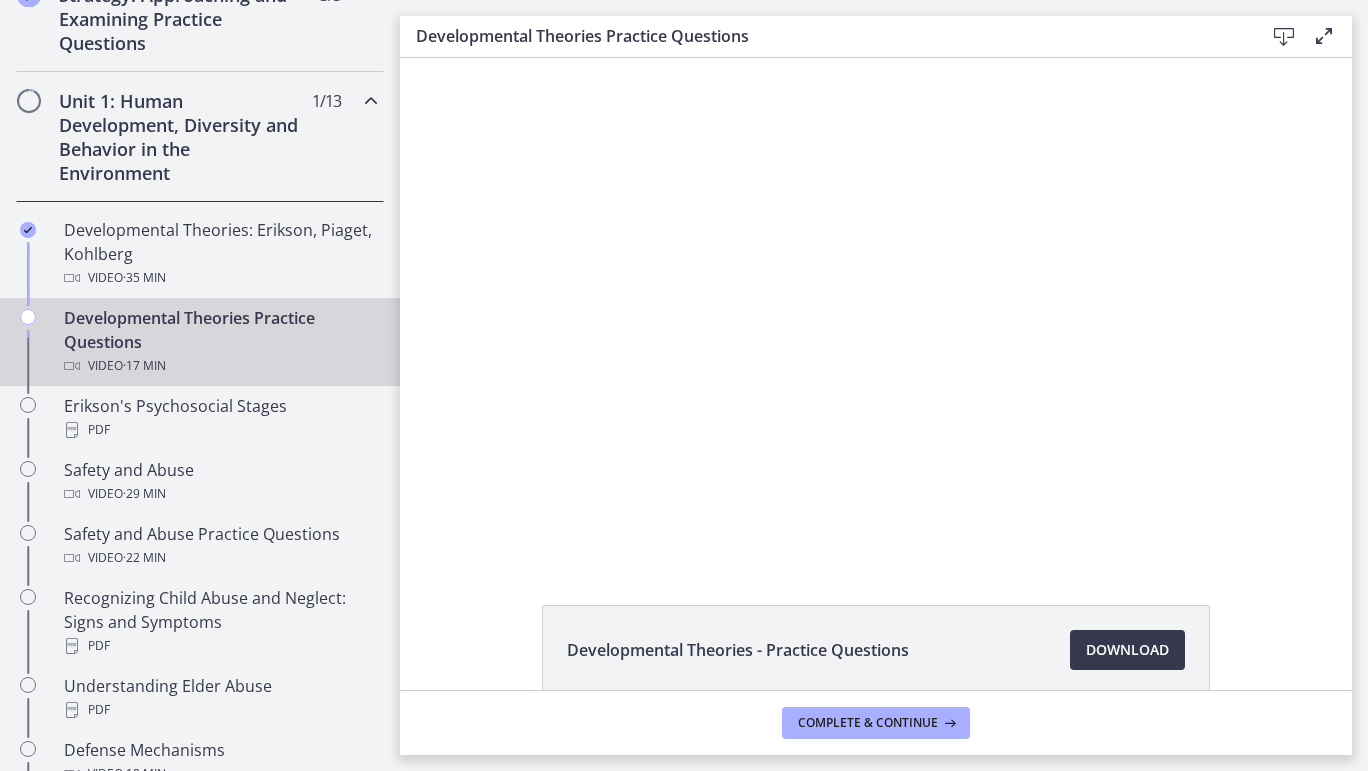 click at bounding box center [876, 308] 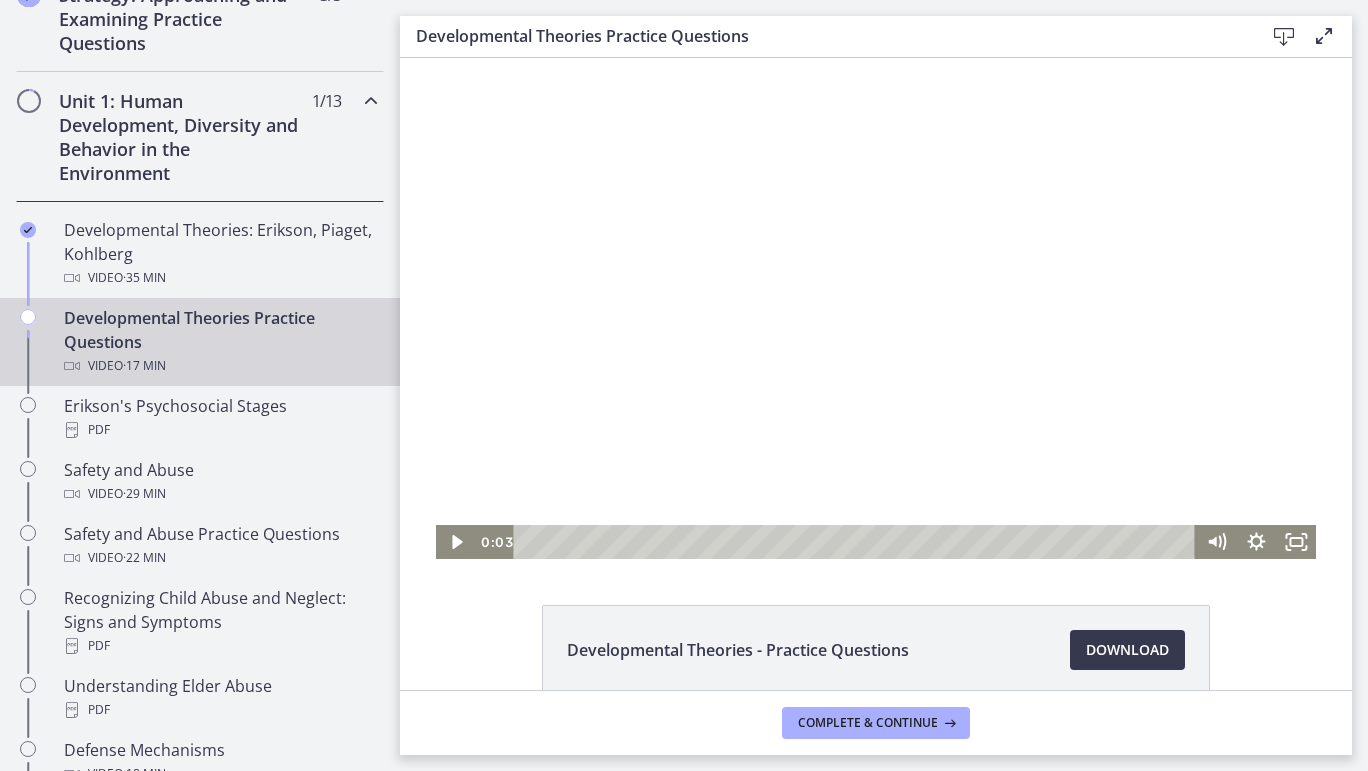 click 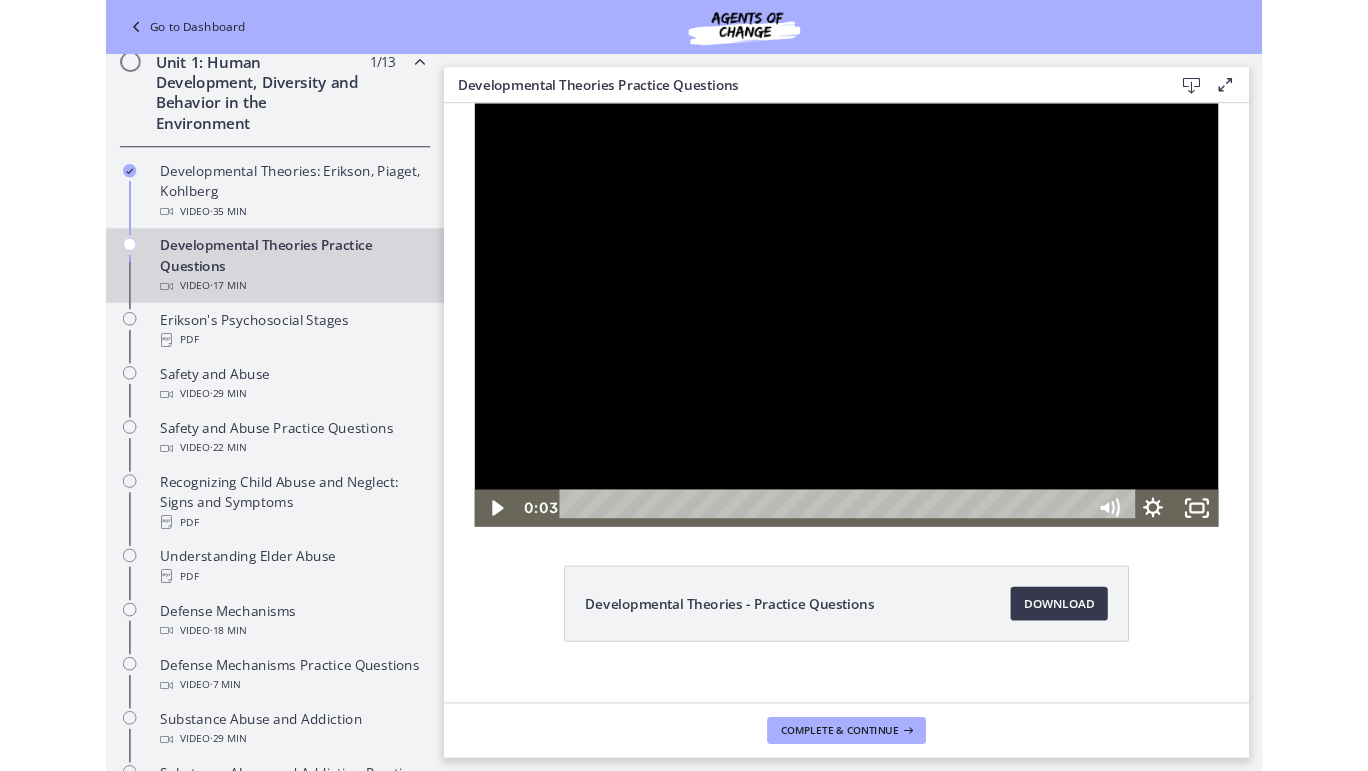 scroll, scrollTop: 405, scrollLeft: 0, axis: vertical 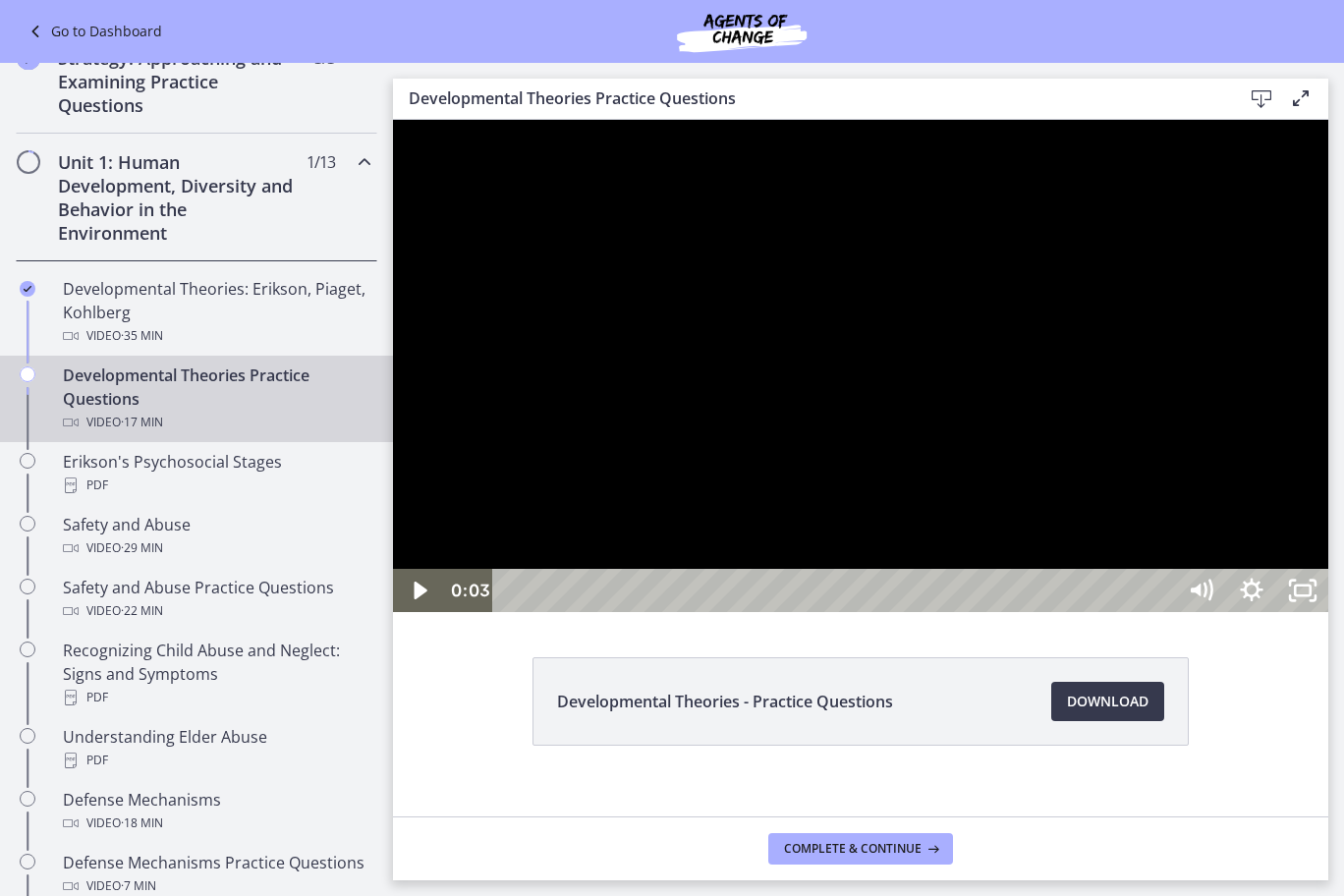 click at bounding box center [861, 365] 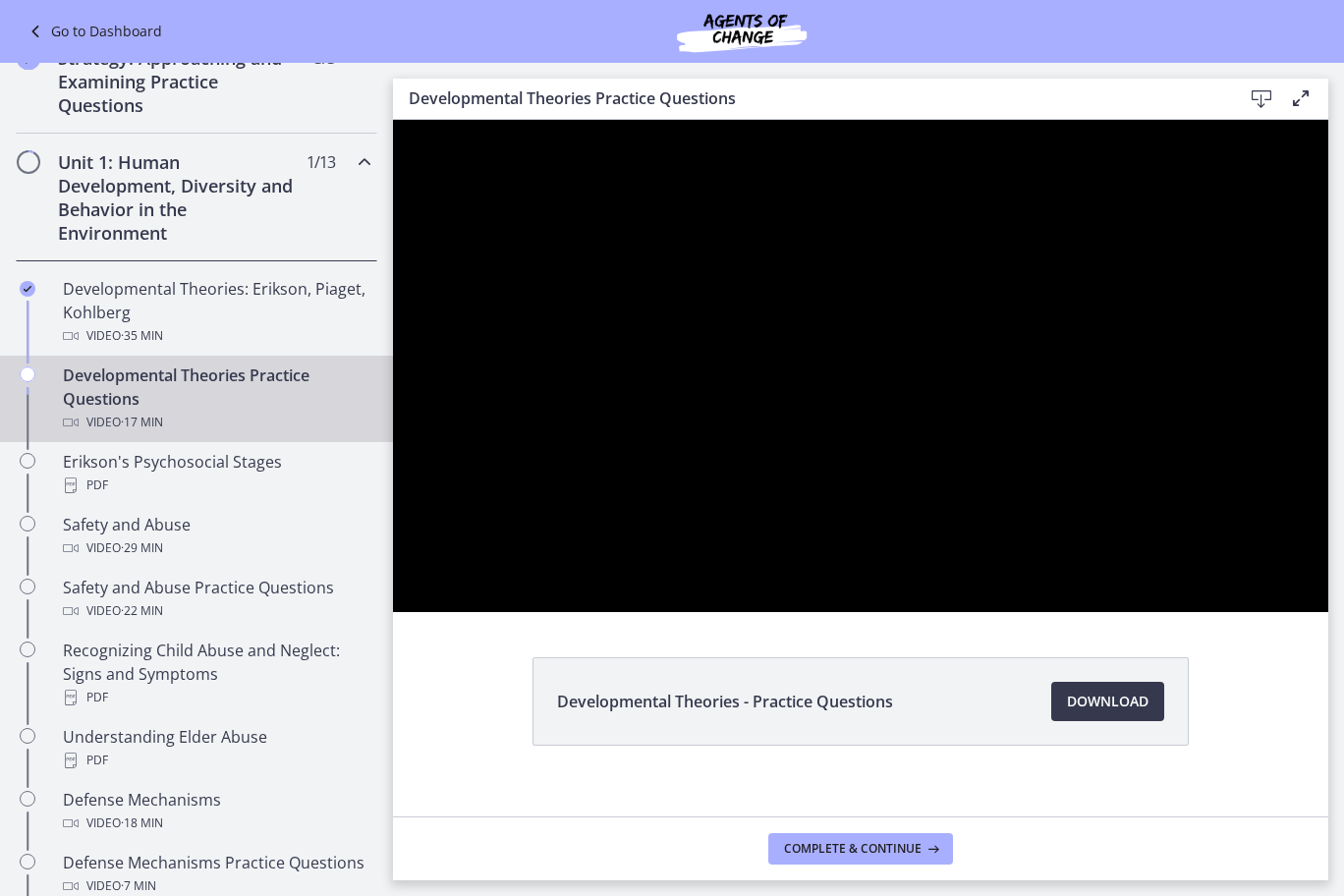 click at bounding box center (861, 365) 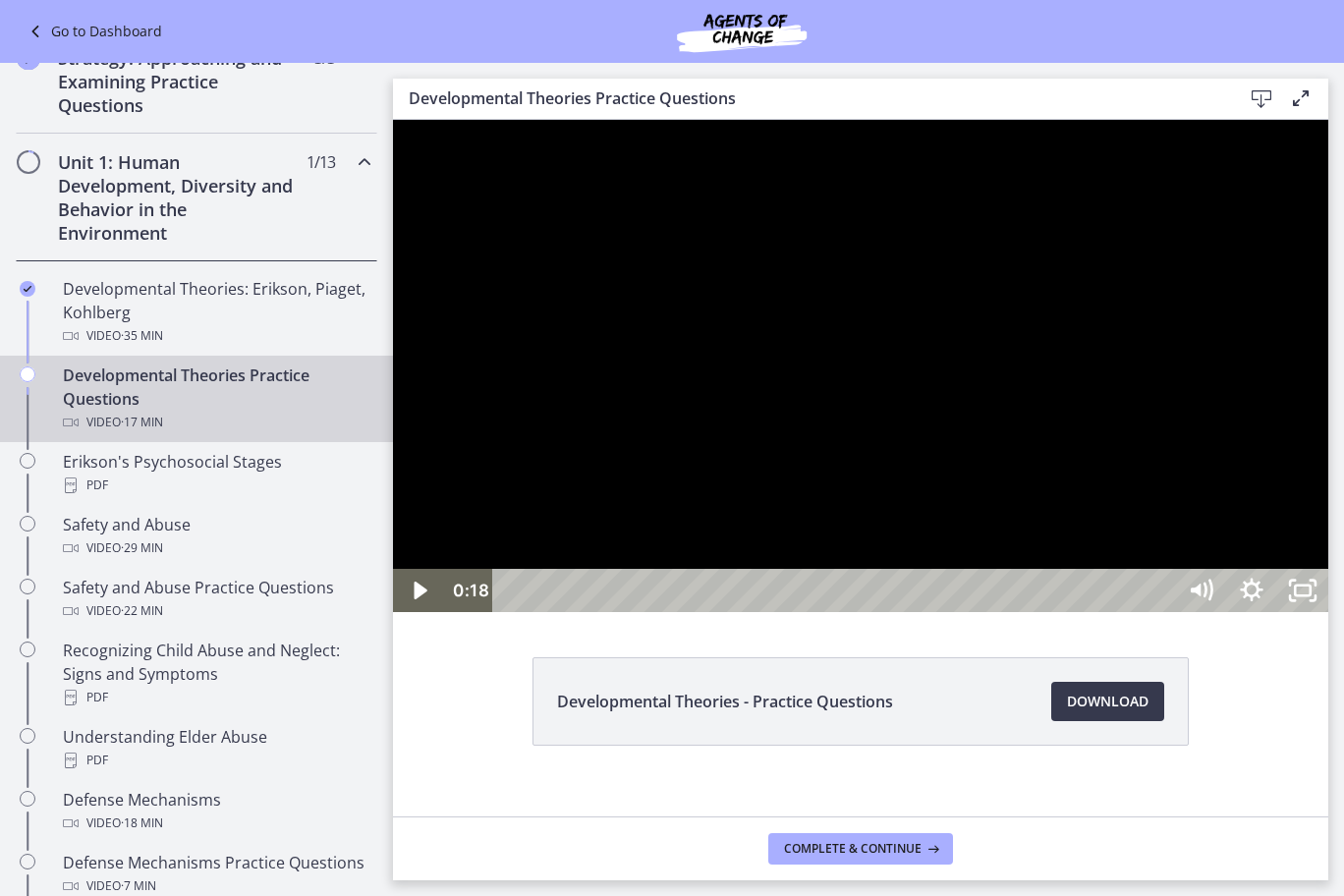 click at bounding box center [861, 365] 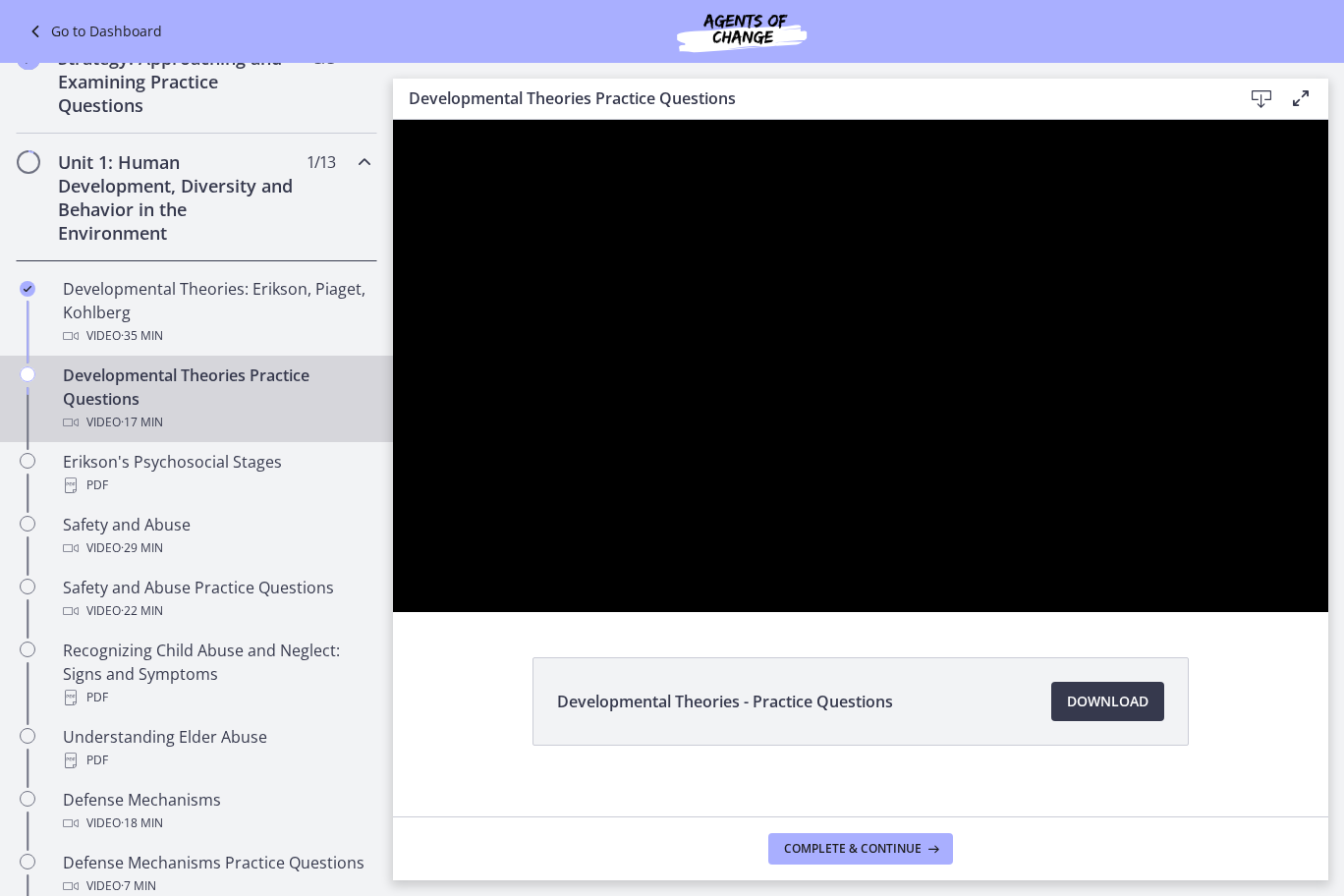 click at bounding box center (861, 365) 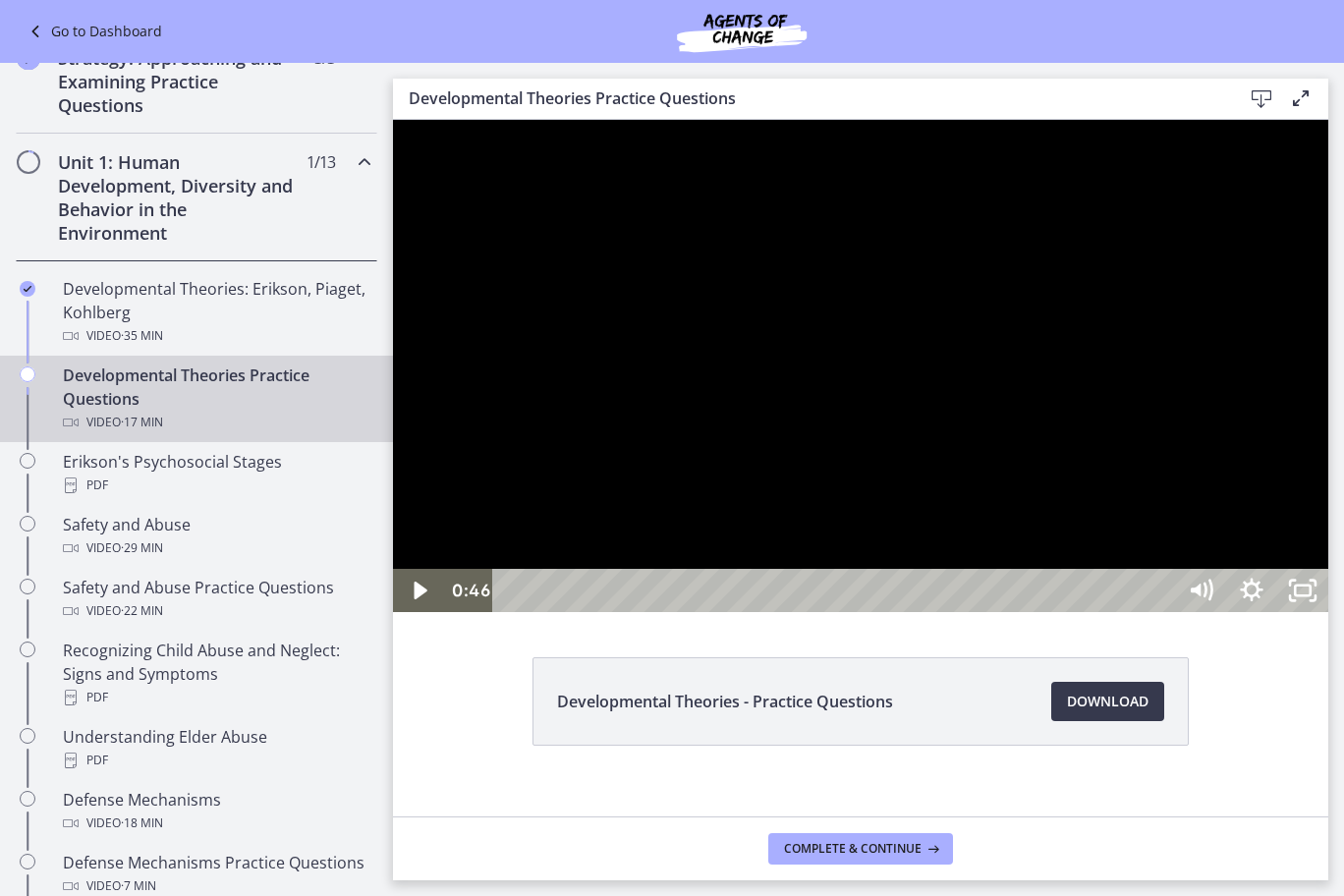 click 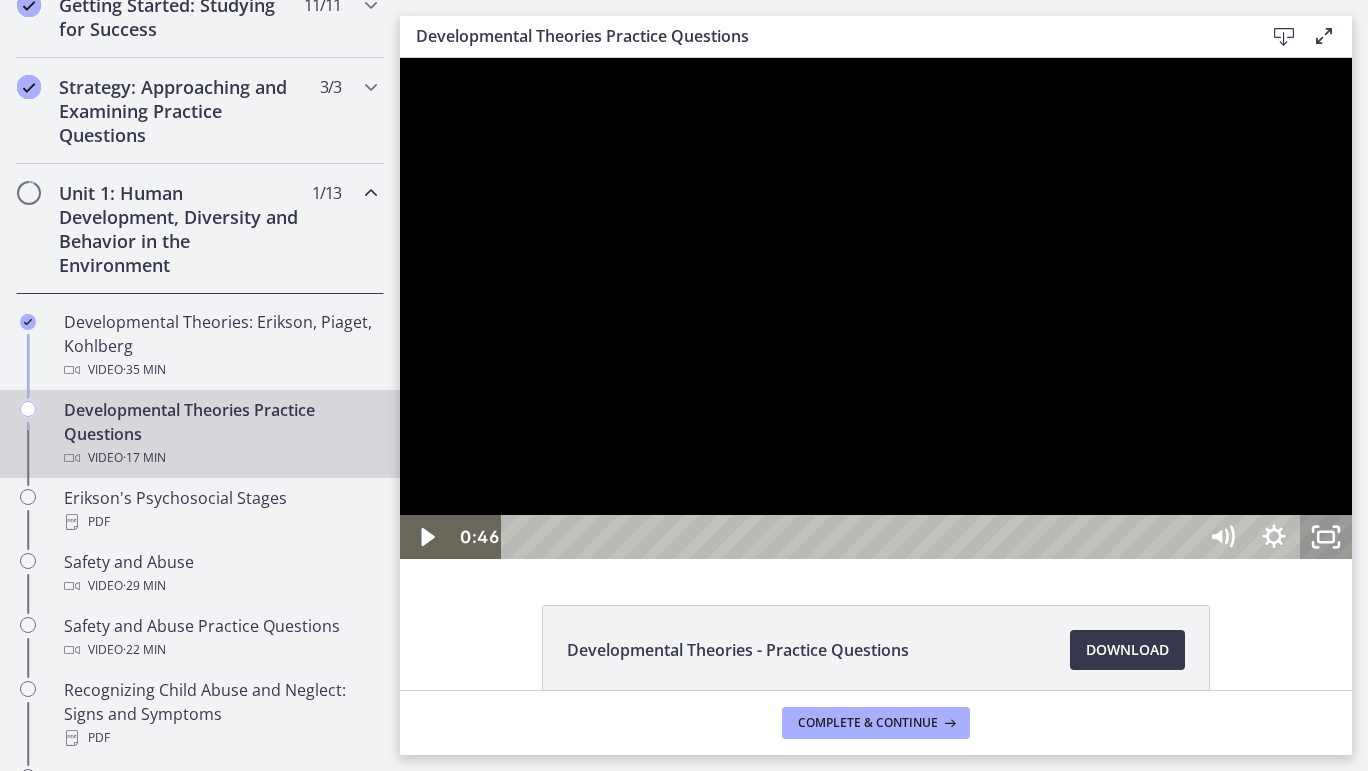 scroll, scrollTop: 0, scrollLeft: 0, axis: both 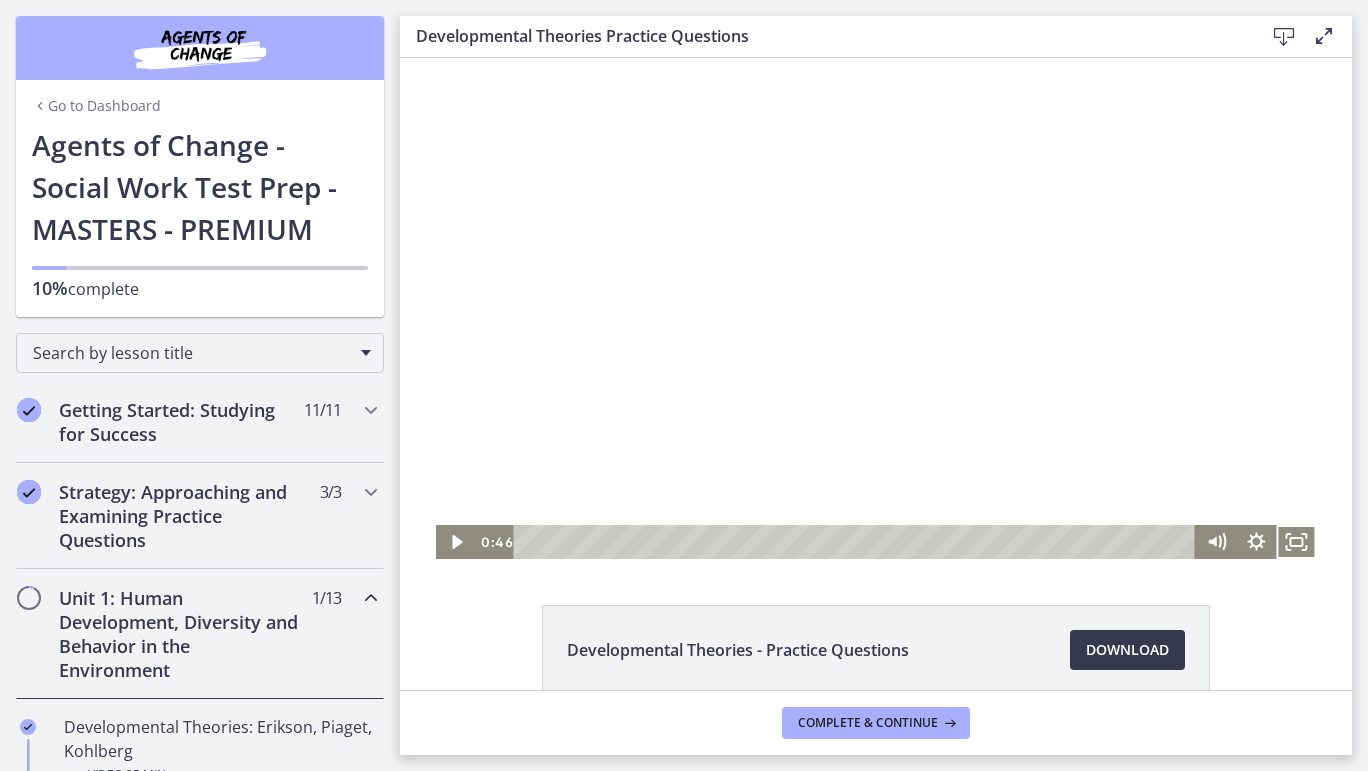 click at bounding box center (876, 308) 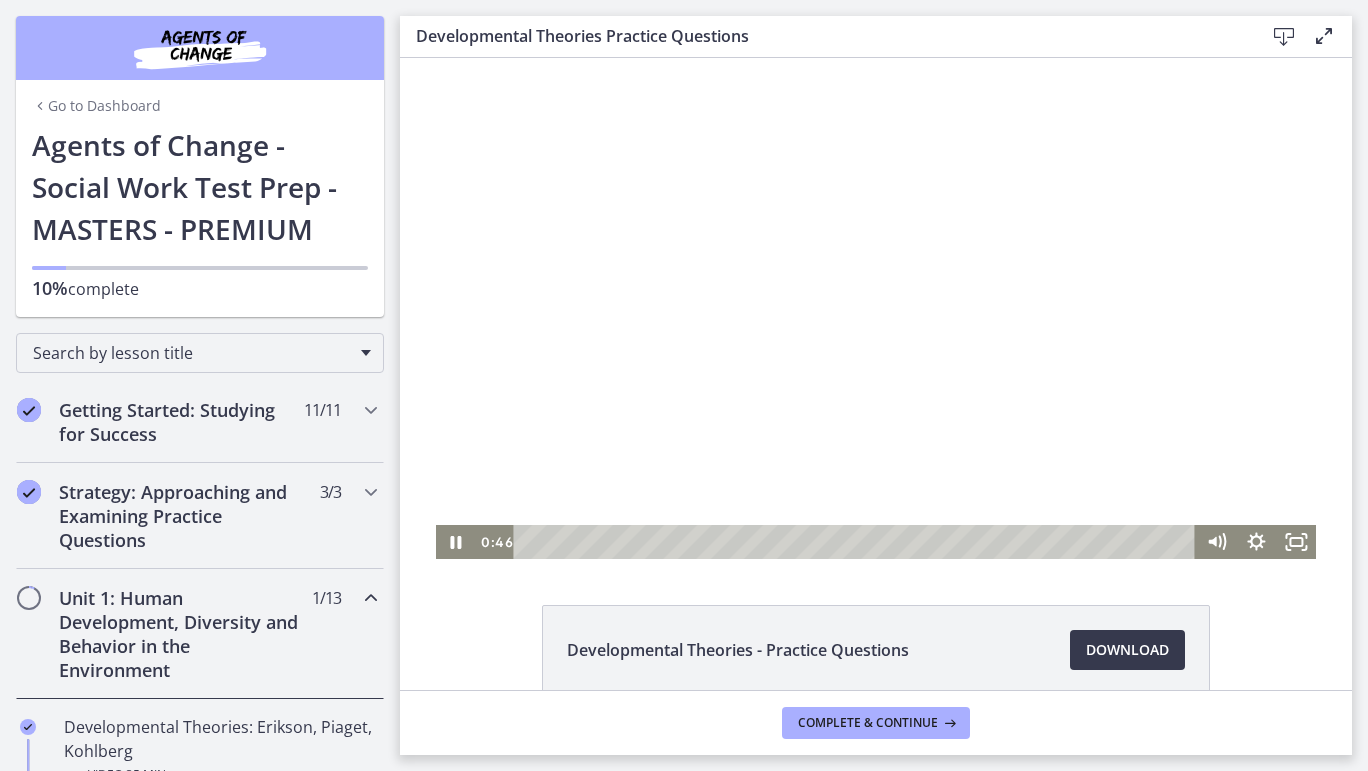 click at bounding box center [876, 308] 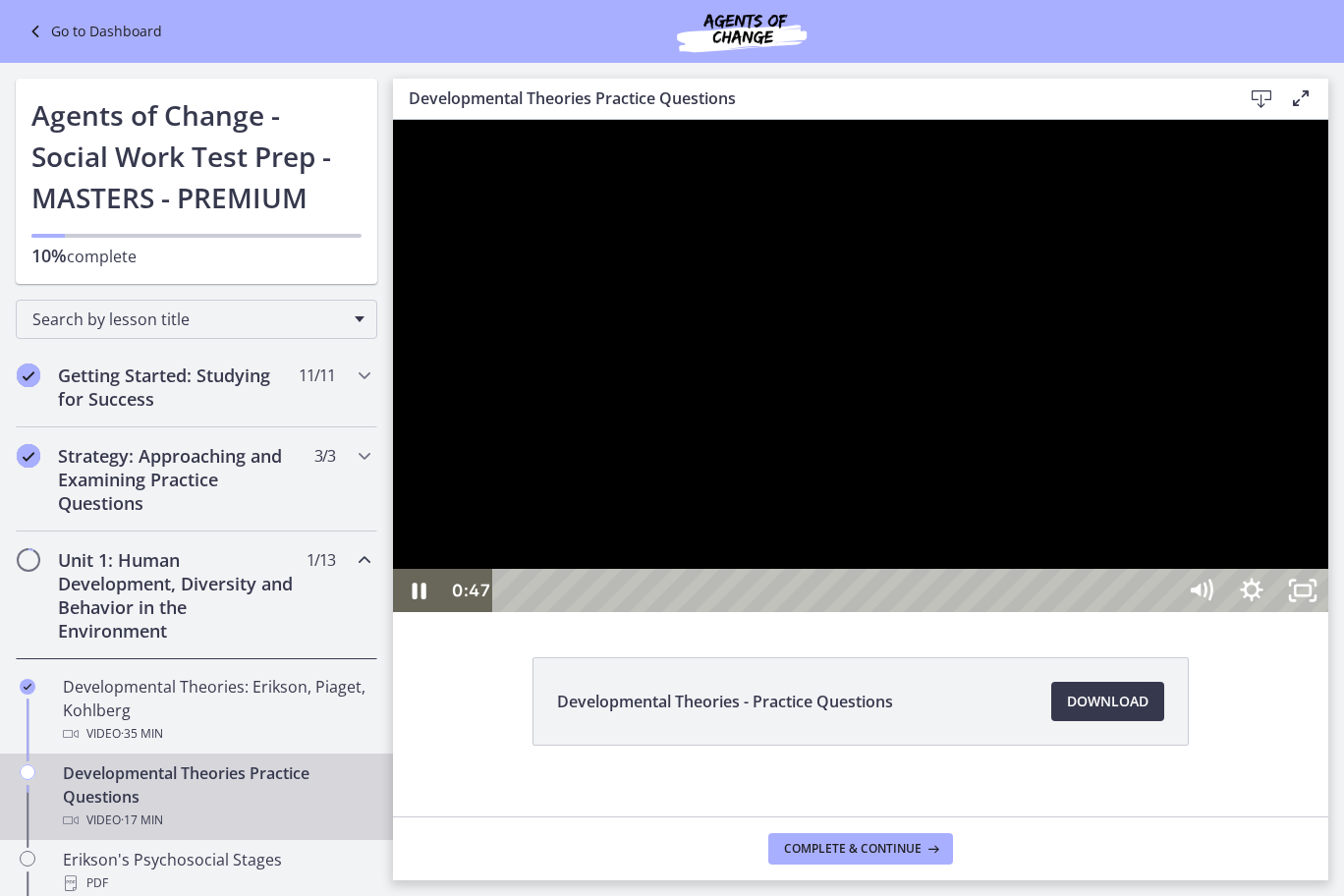 click at bounding box center [861, 365] 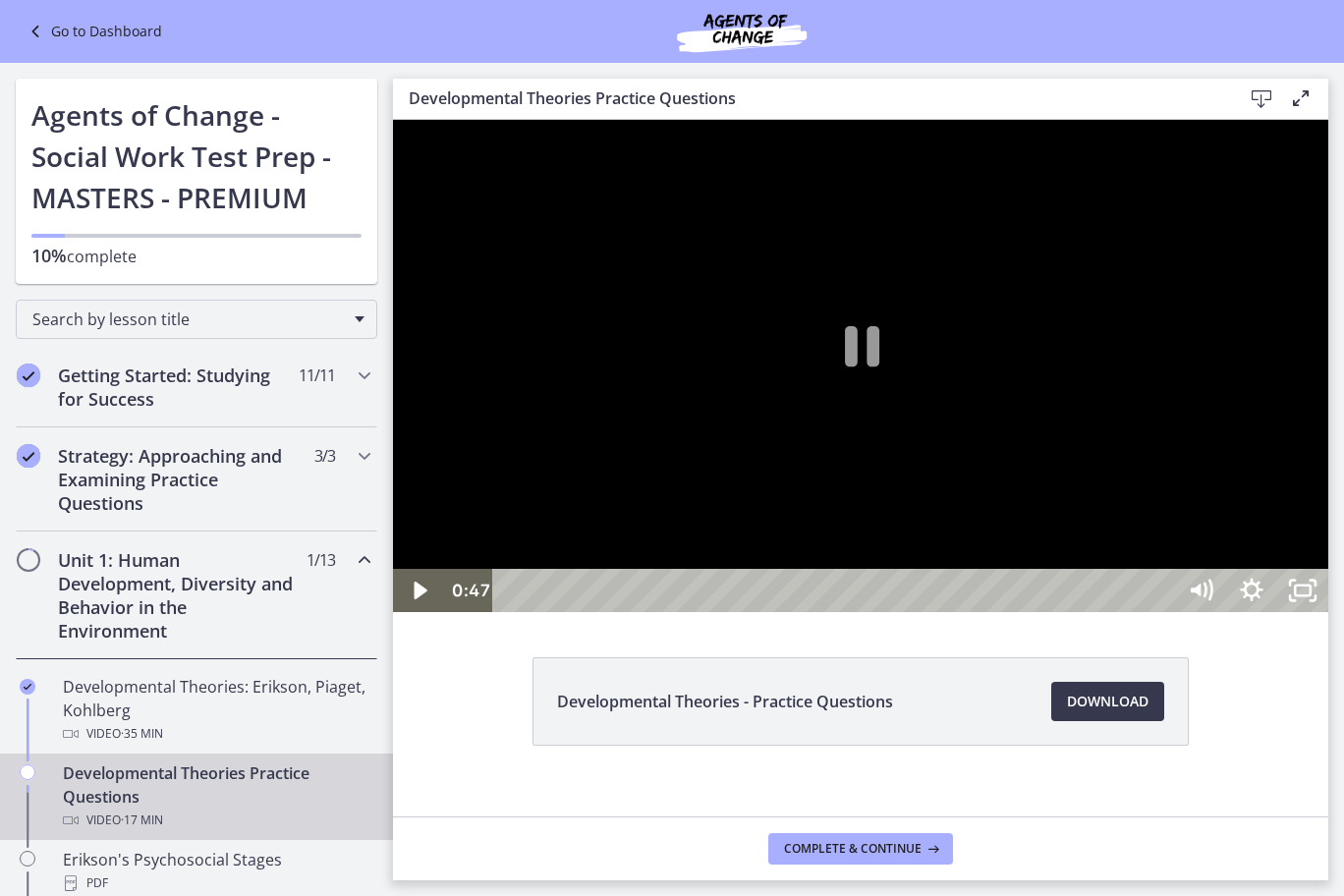 click at bounding box center (861, 365) 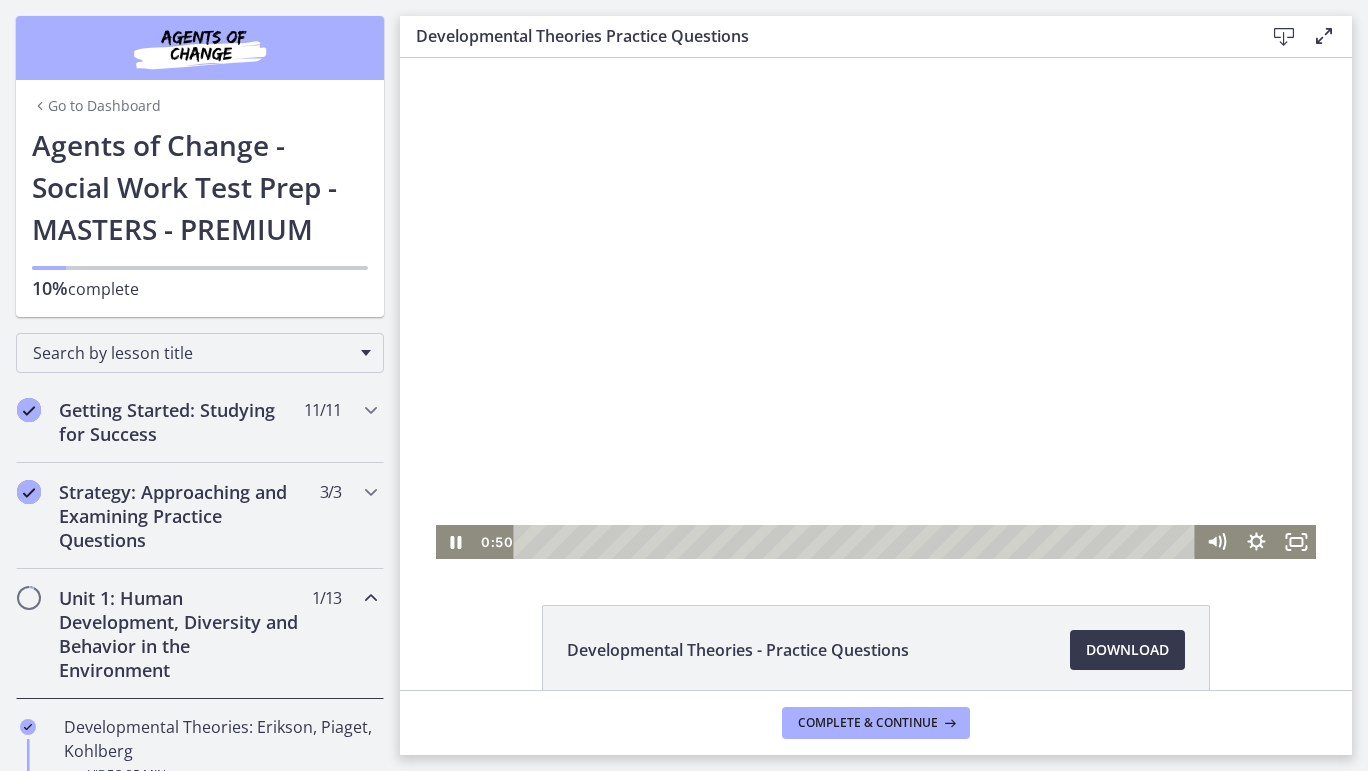 click at bounding box center [876, 308] 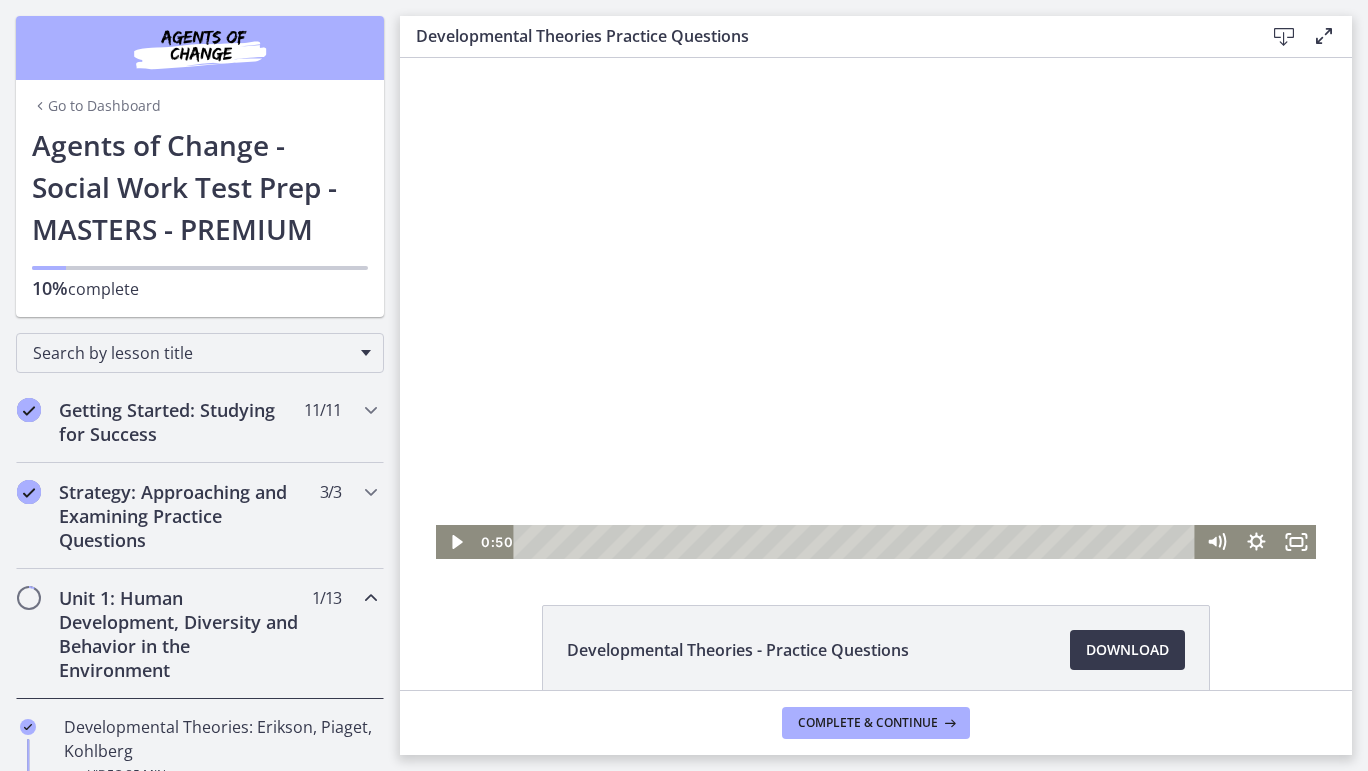 click at bounding box center [876, 308] 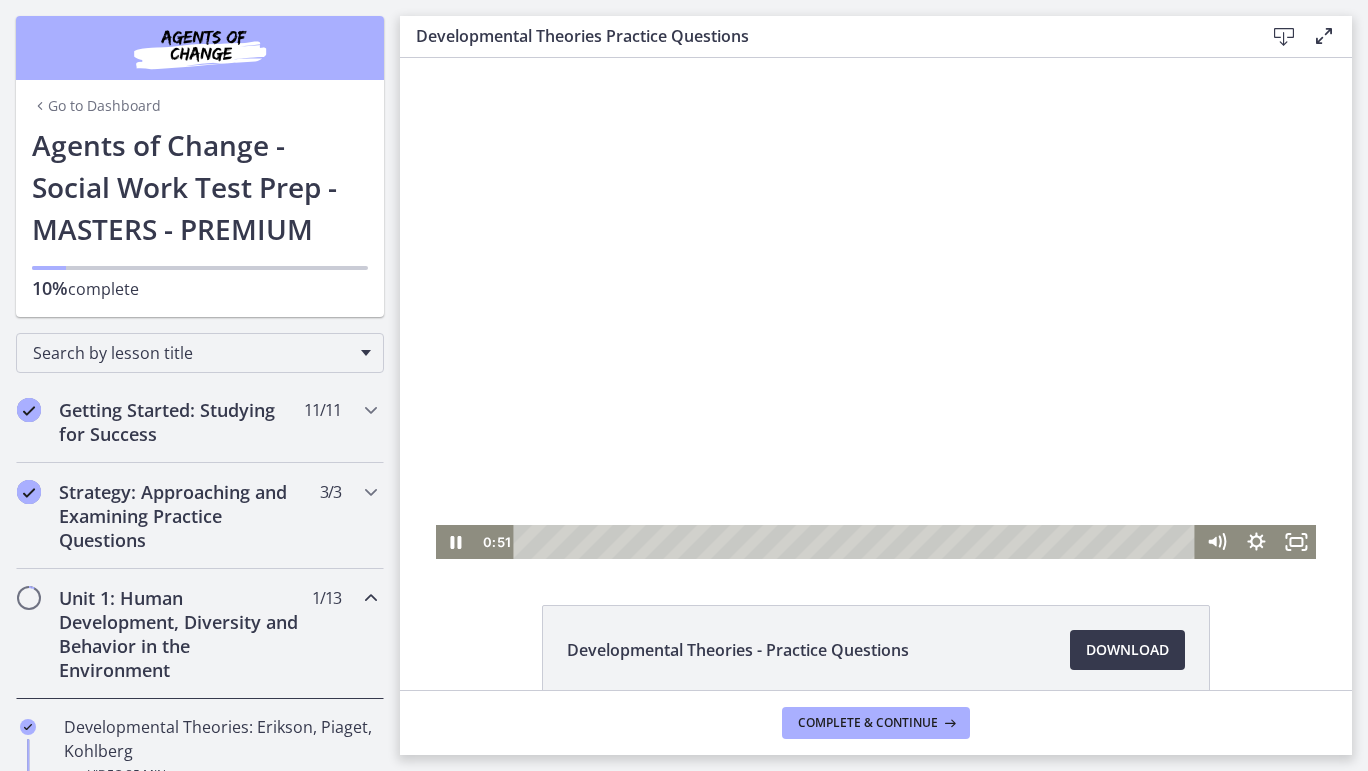 click on "Developmental Theories - Practice Questions
Download
Opens in a new window" 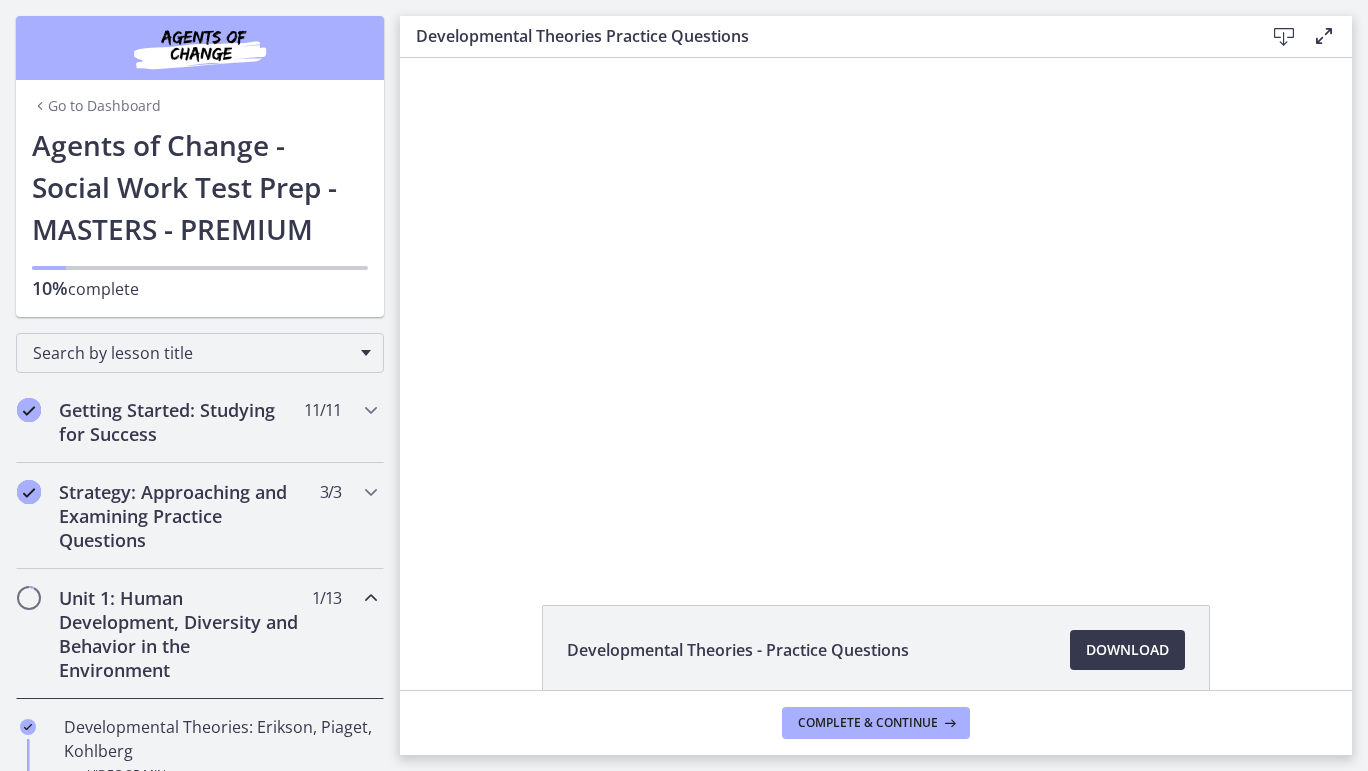 click at bounding box center (876, 308) 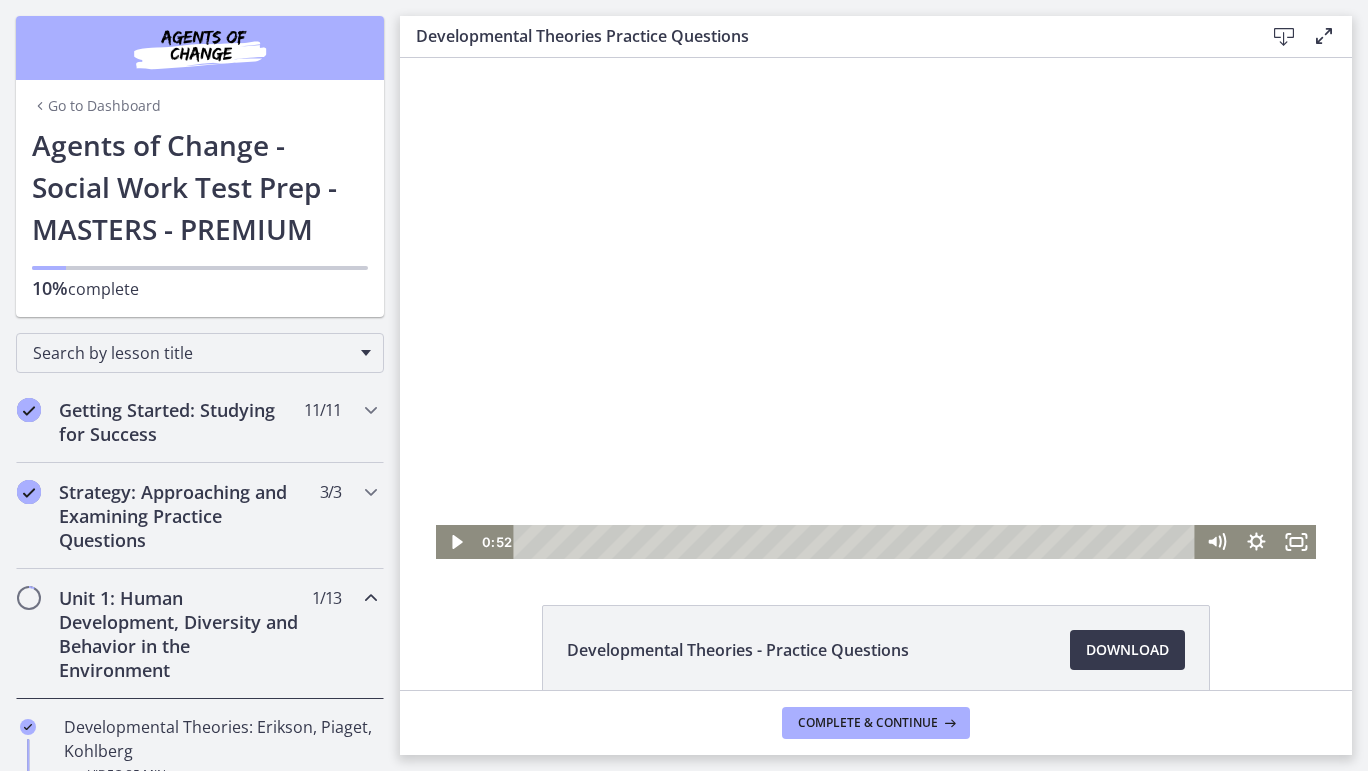 click 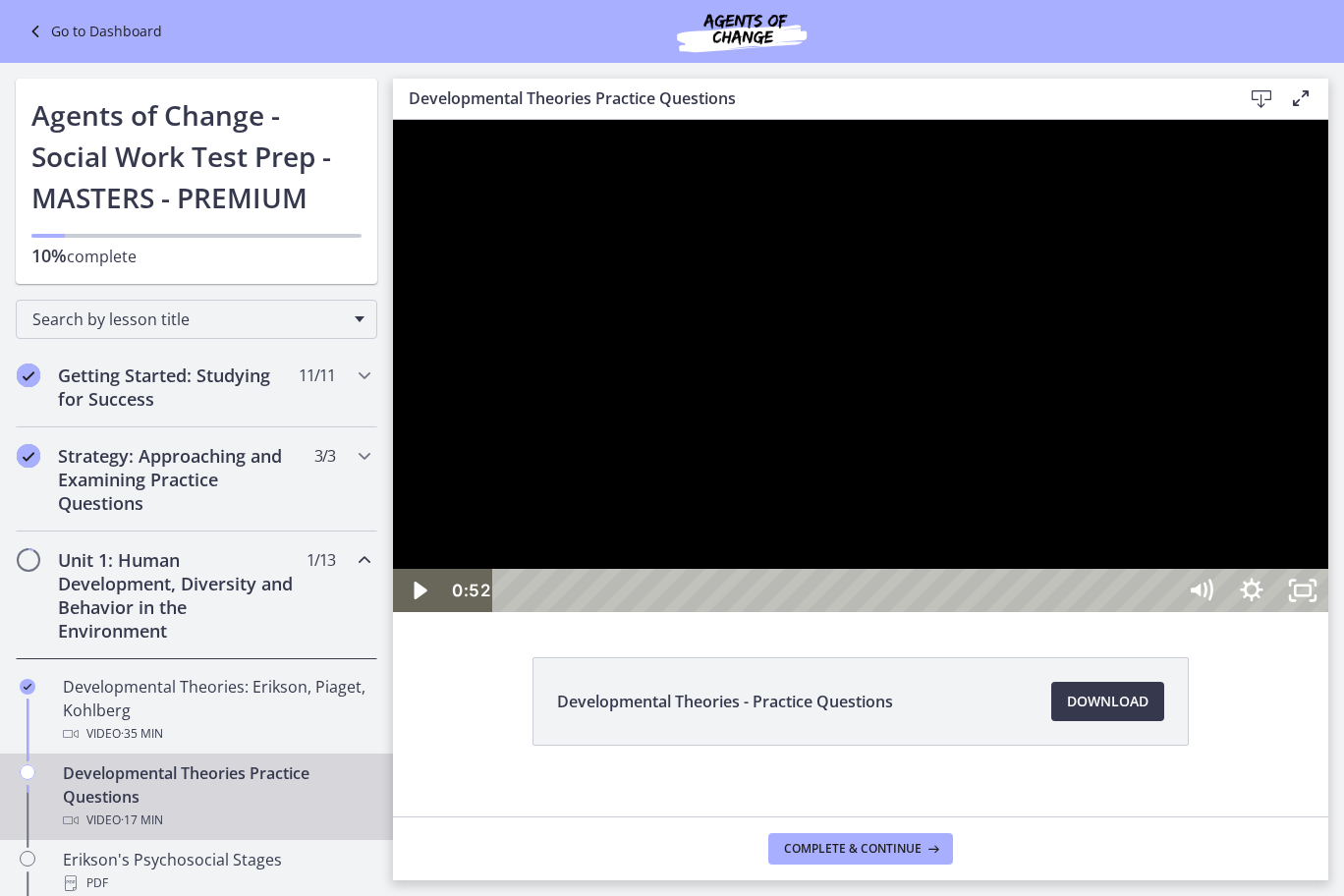 click at bounding box center [861, 365] 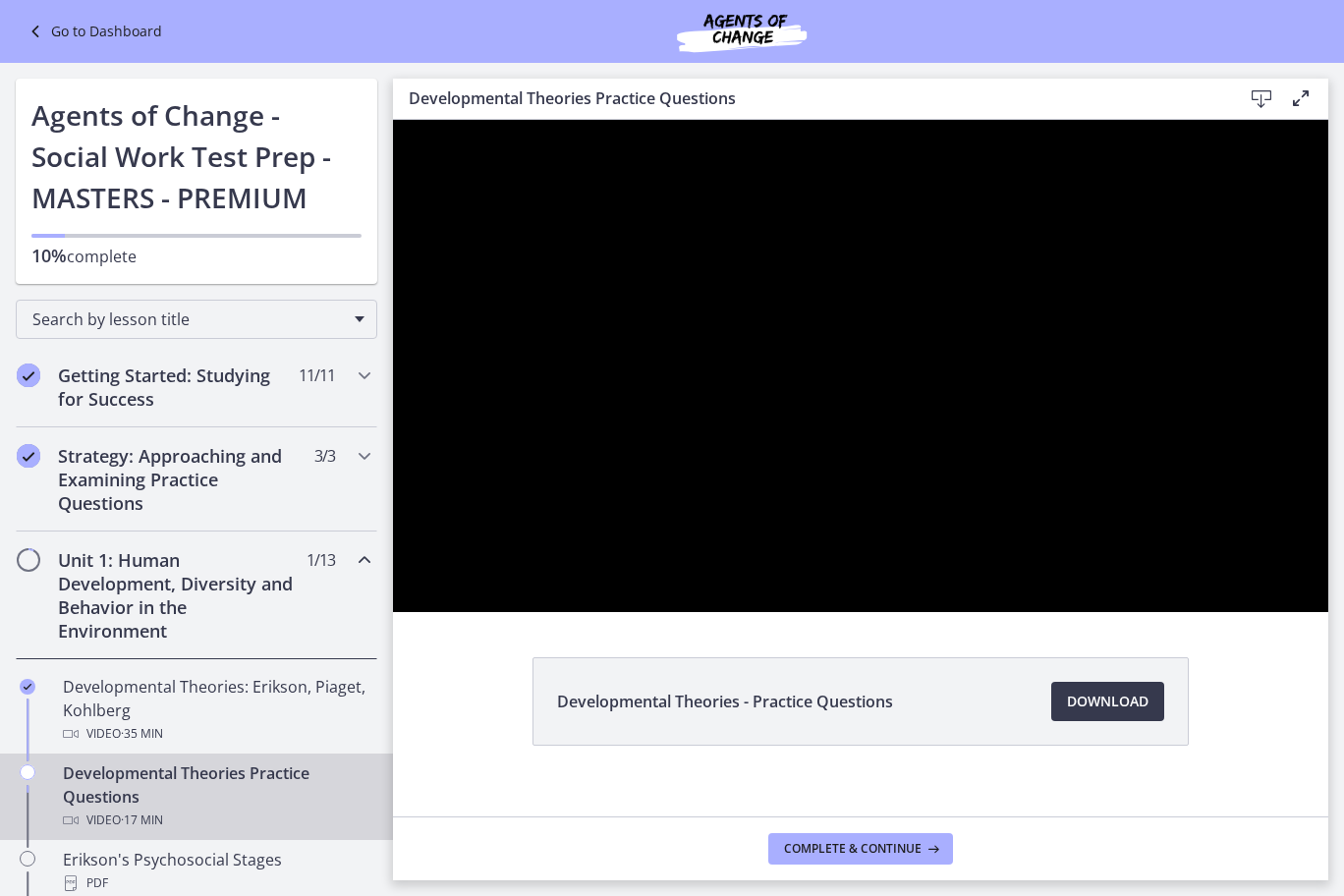 click at bounding box center [861, 365] 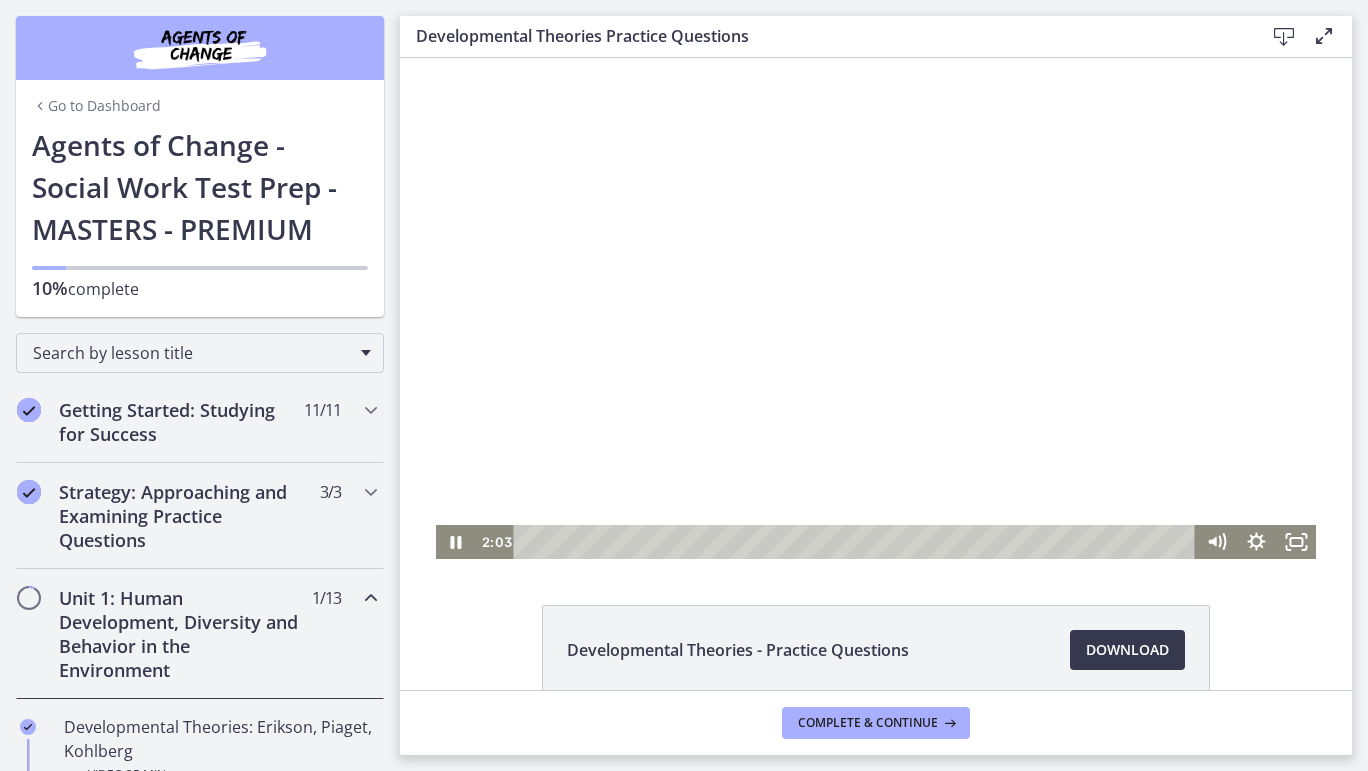 click at bounding box center (876, 308) 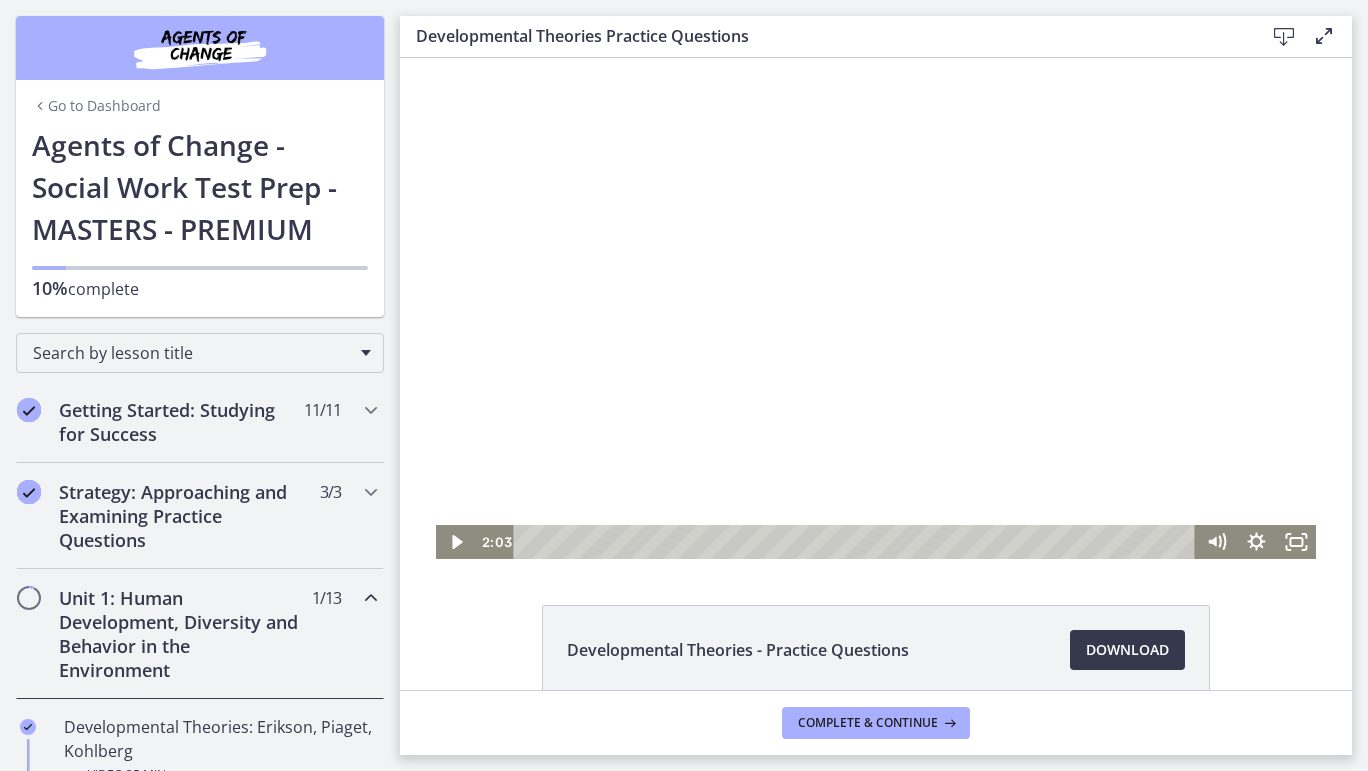click at bounding box center [876, 308] 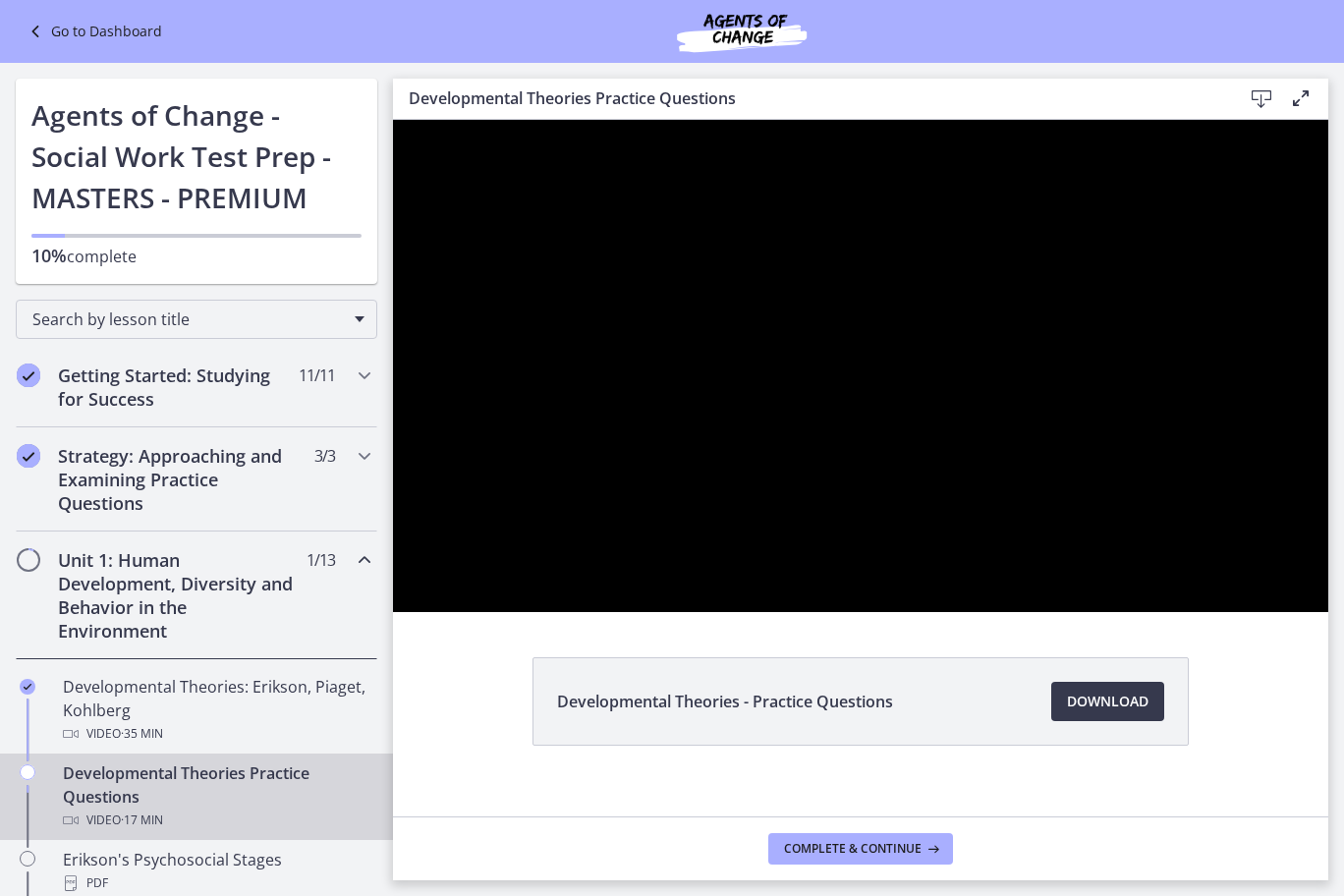 click at bounding box center (861, 365) 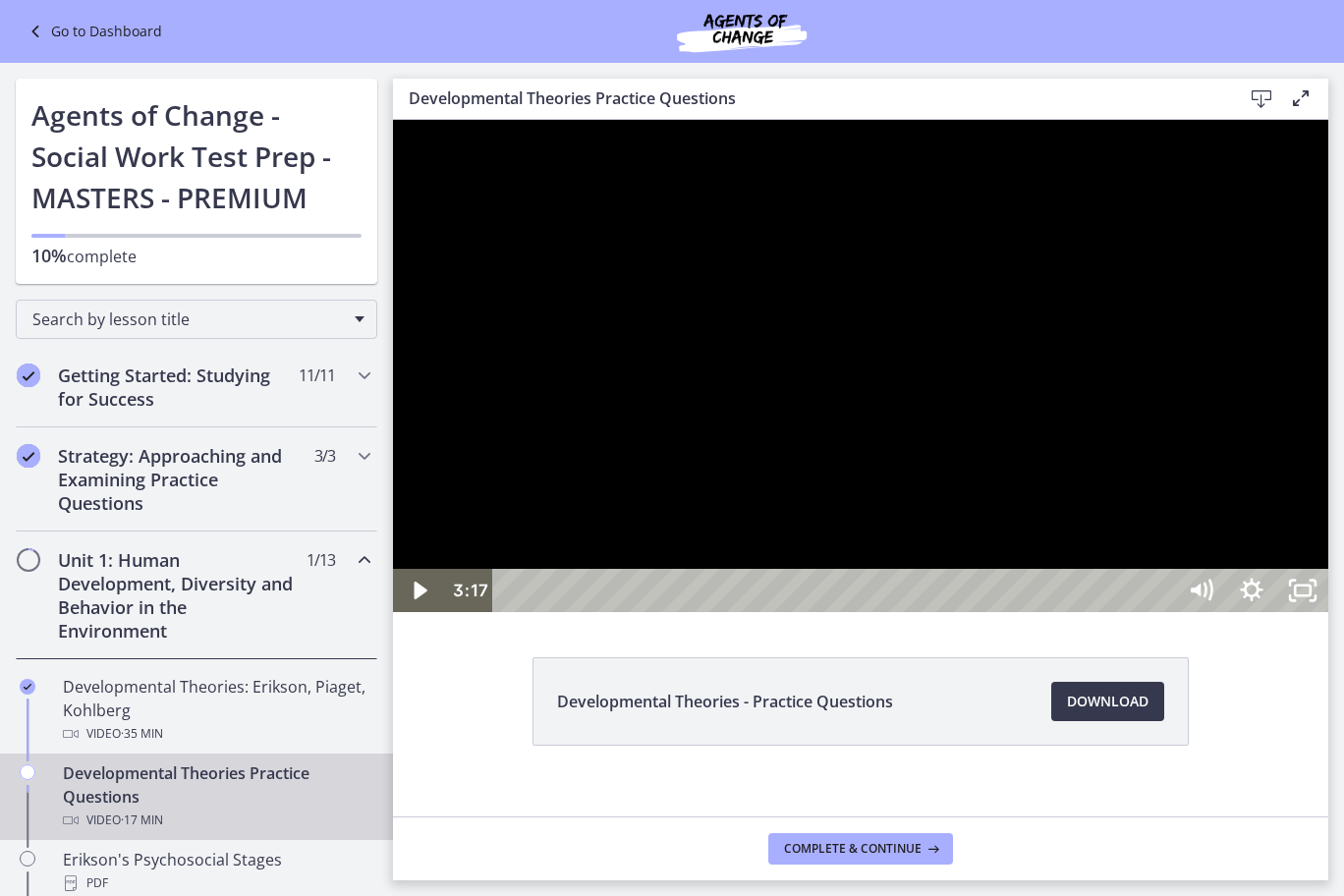 click at bounding box center (861, 365) 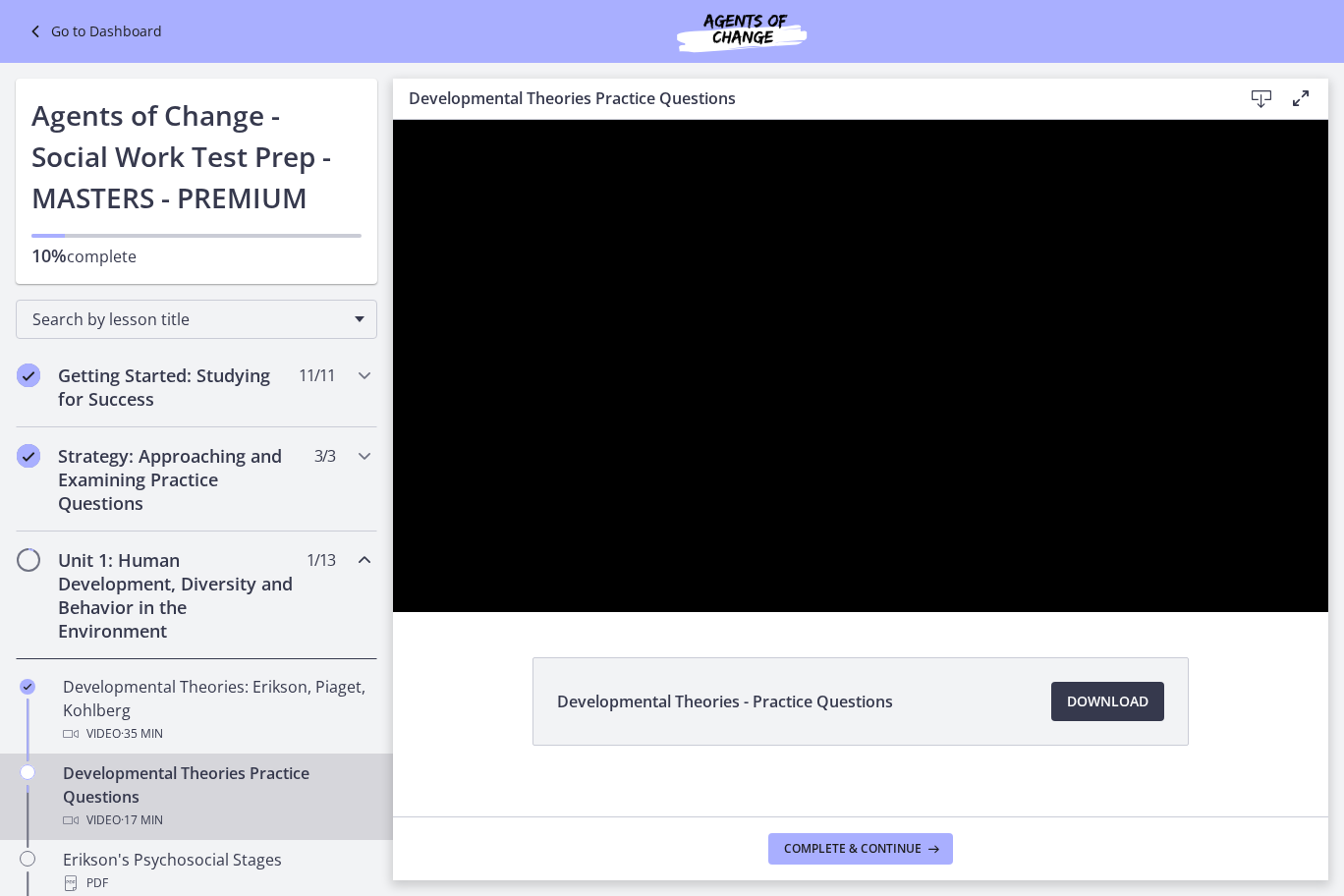 click at bounding box center (861, 365) 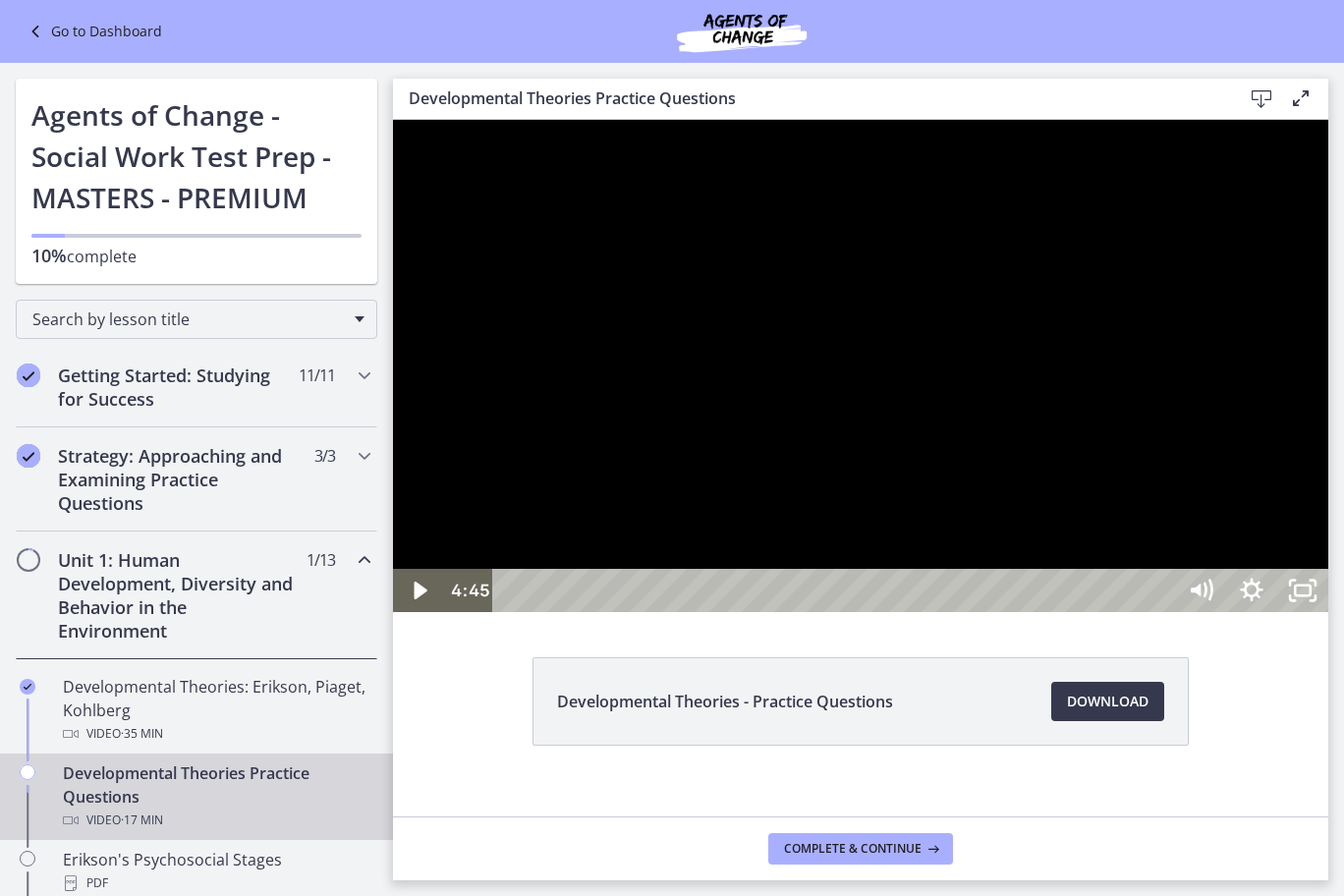 click 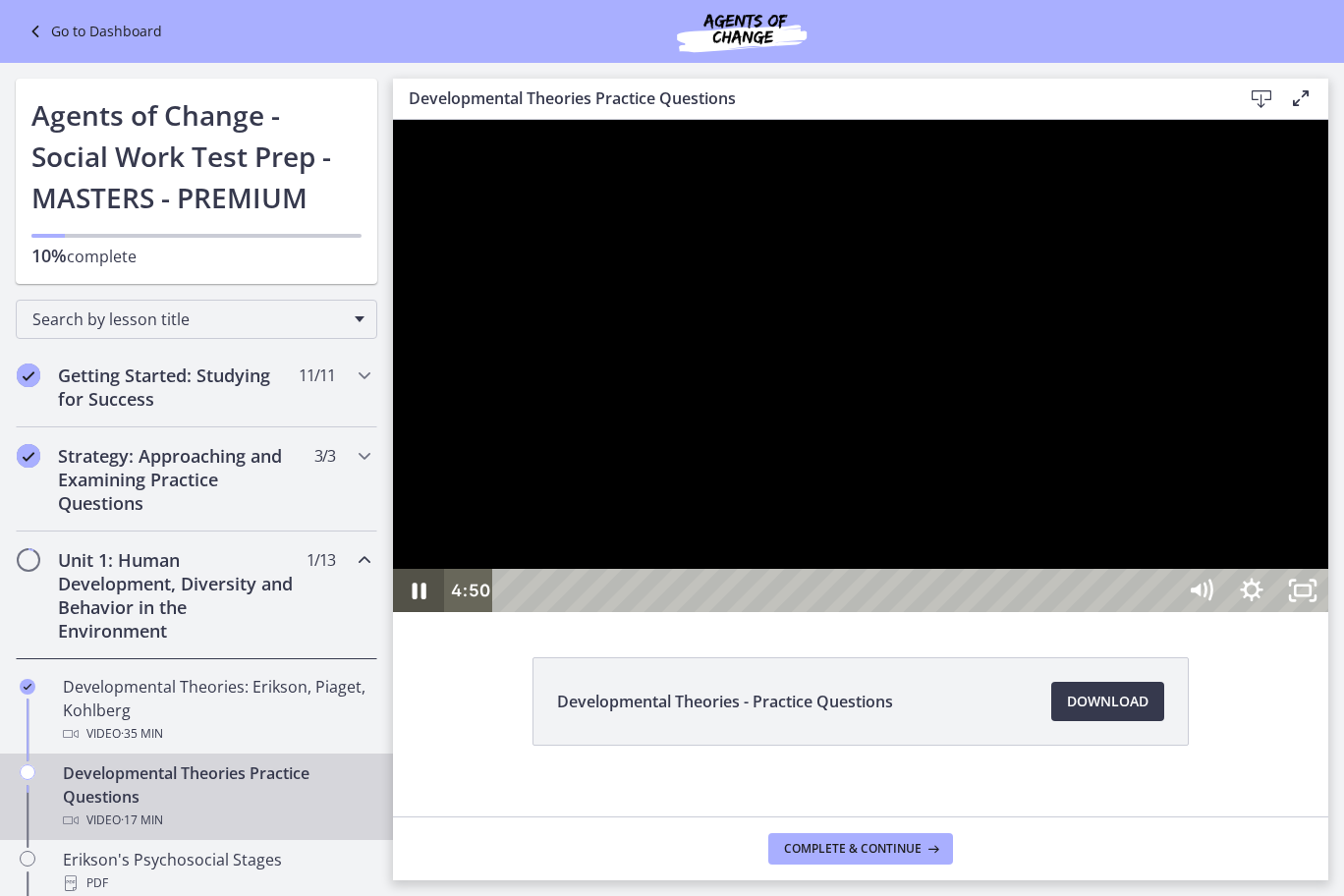 click at bounding box center (861, 365) 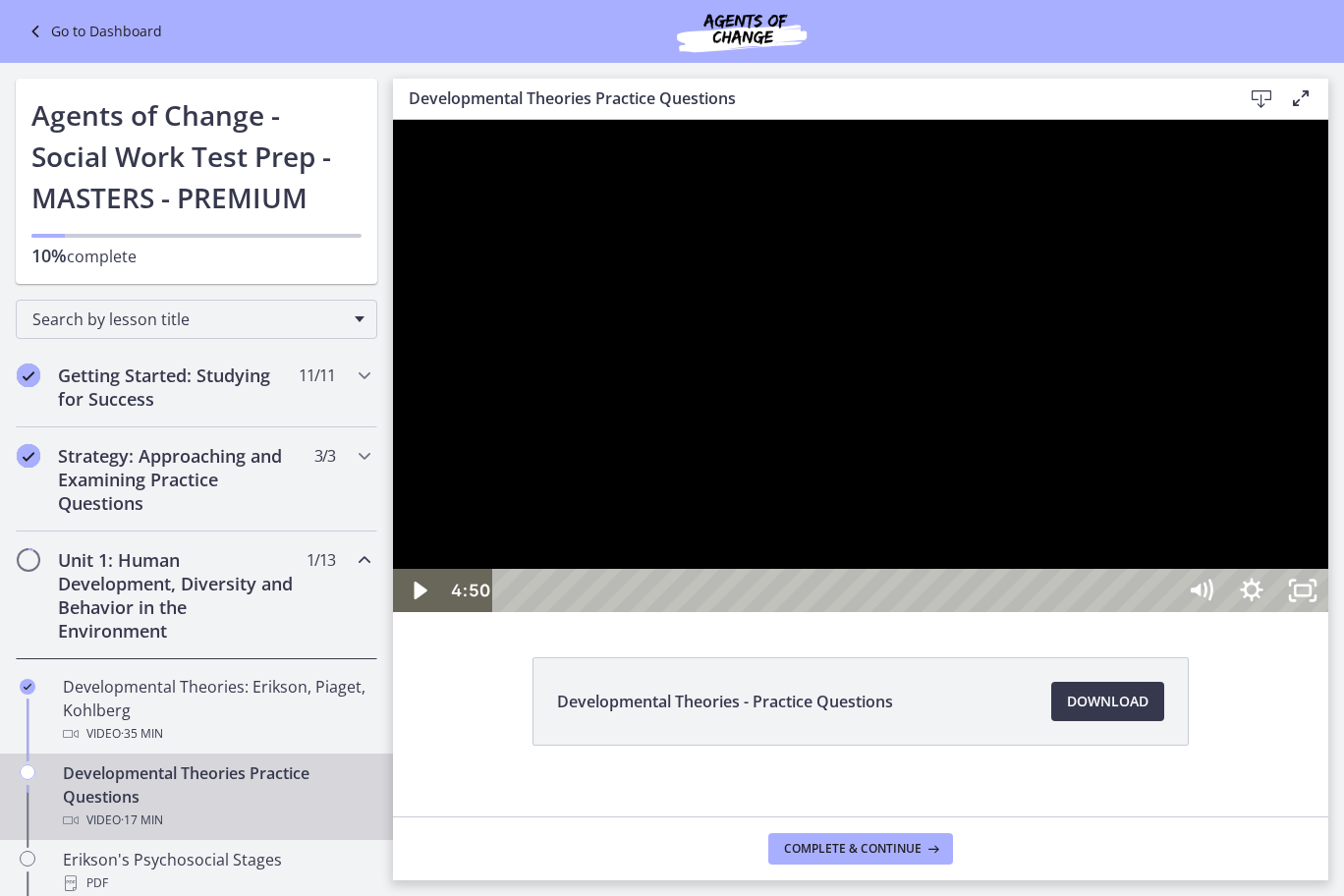 click at bounding box center (861, 365) 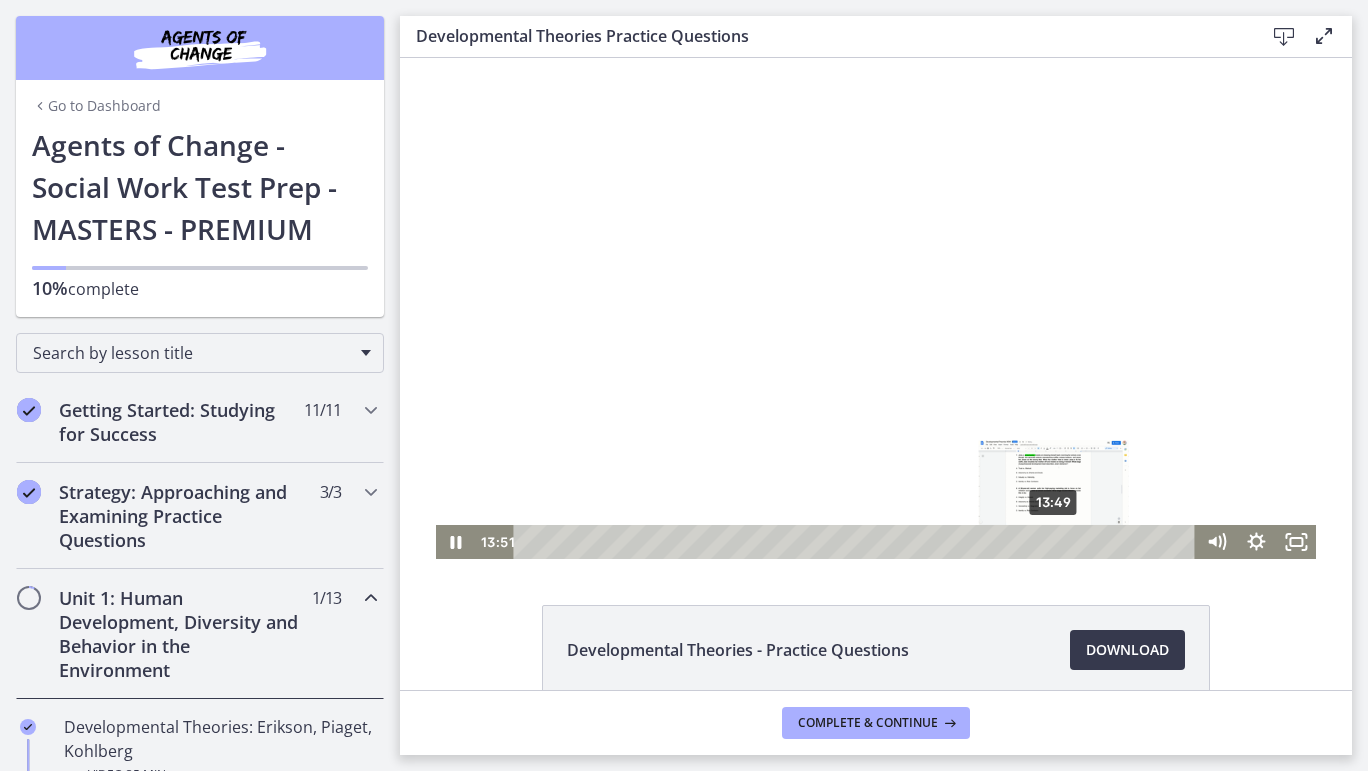 click on "Developmental Theories - Practice Questions
Download
Opens in a new window" 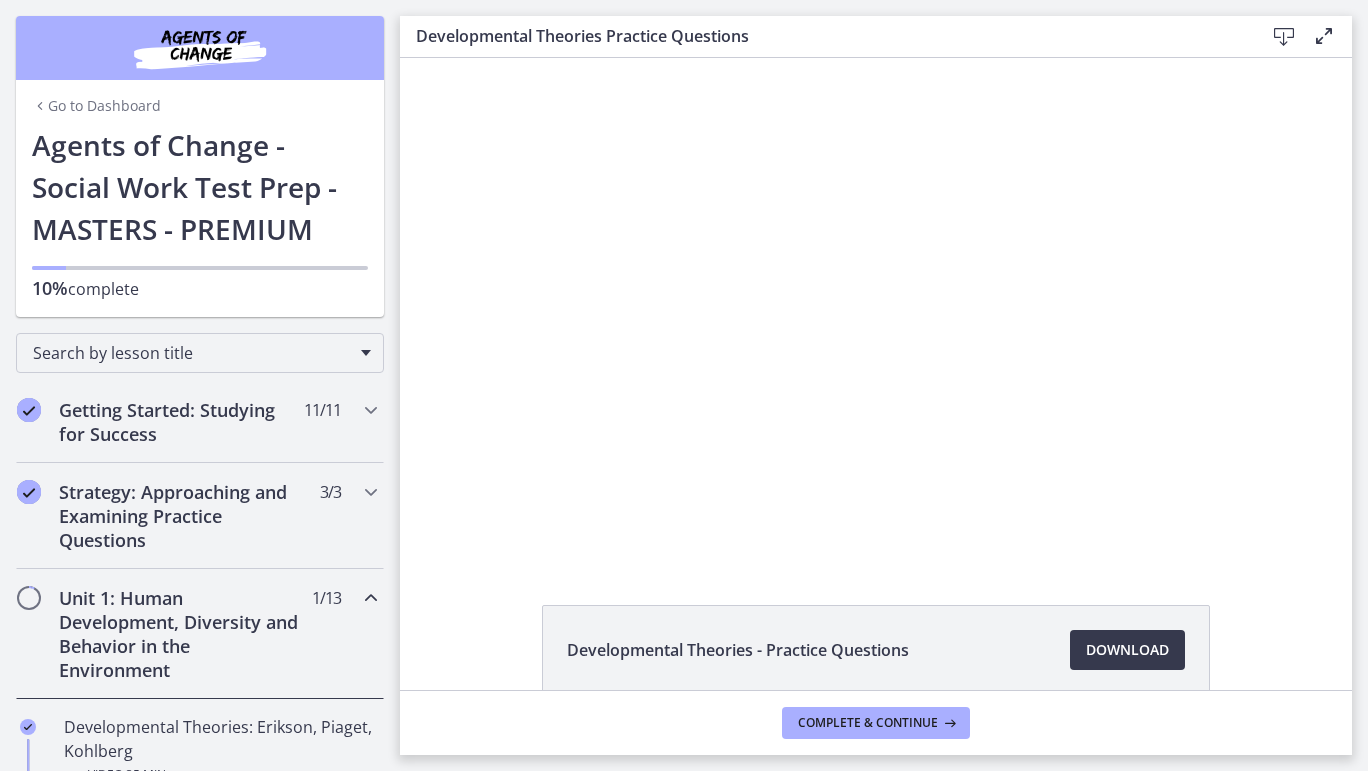 click at bounding box center (876, 308) 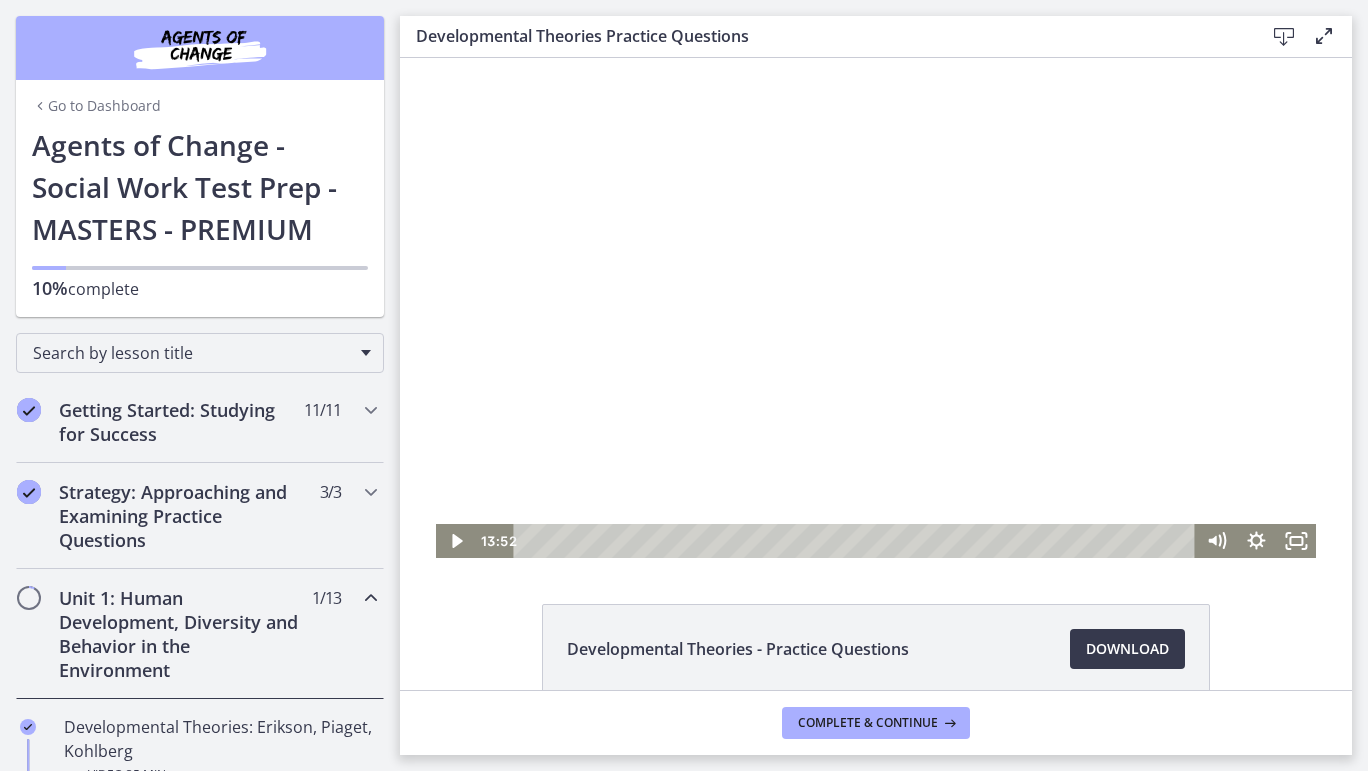scroll, scrollTop: 0, scrollLeft: 0, axis: both 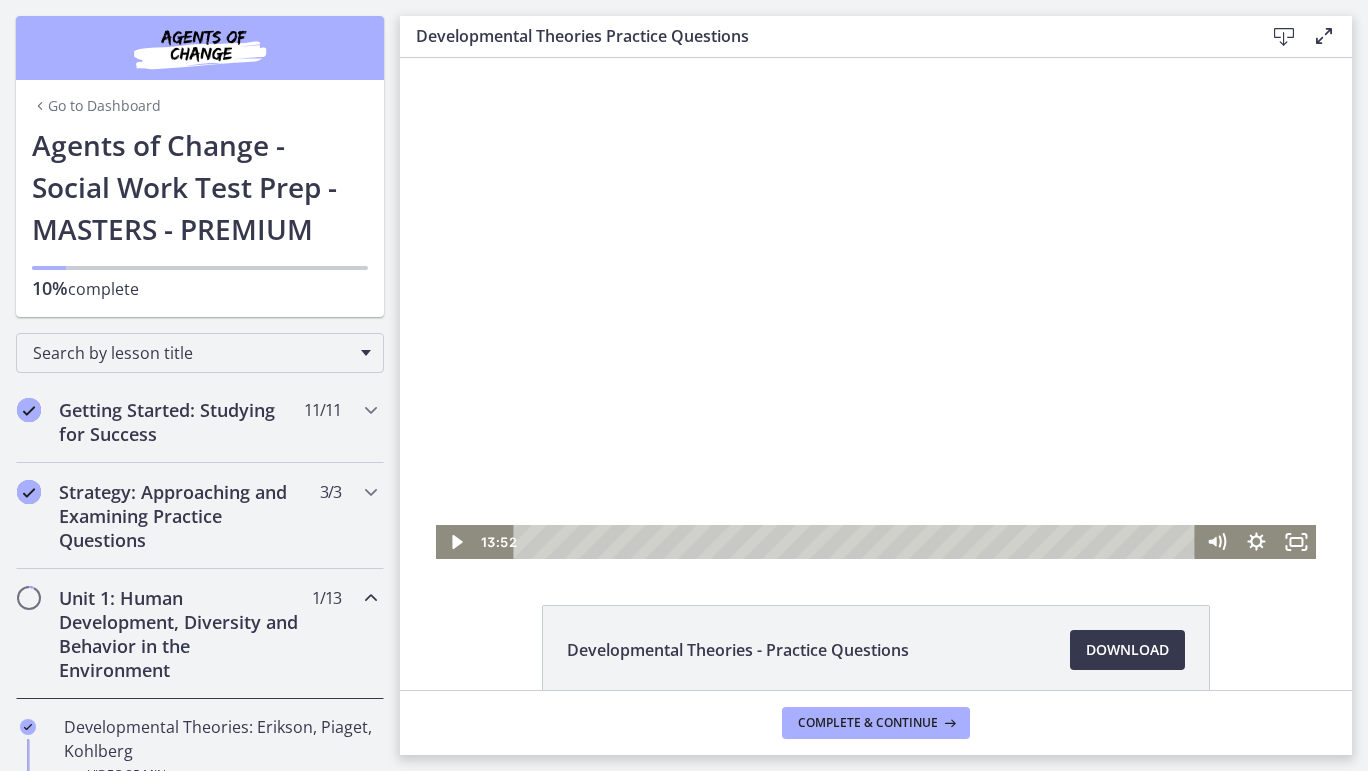 click 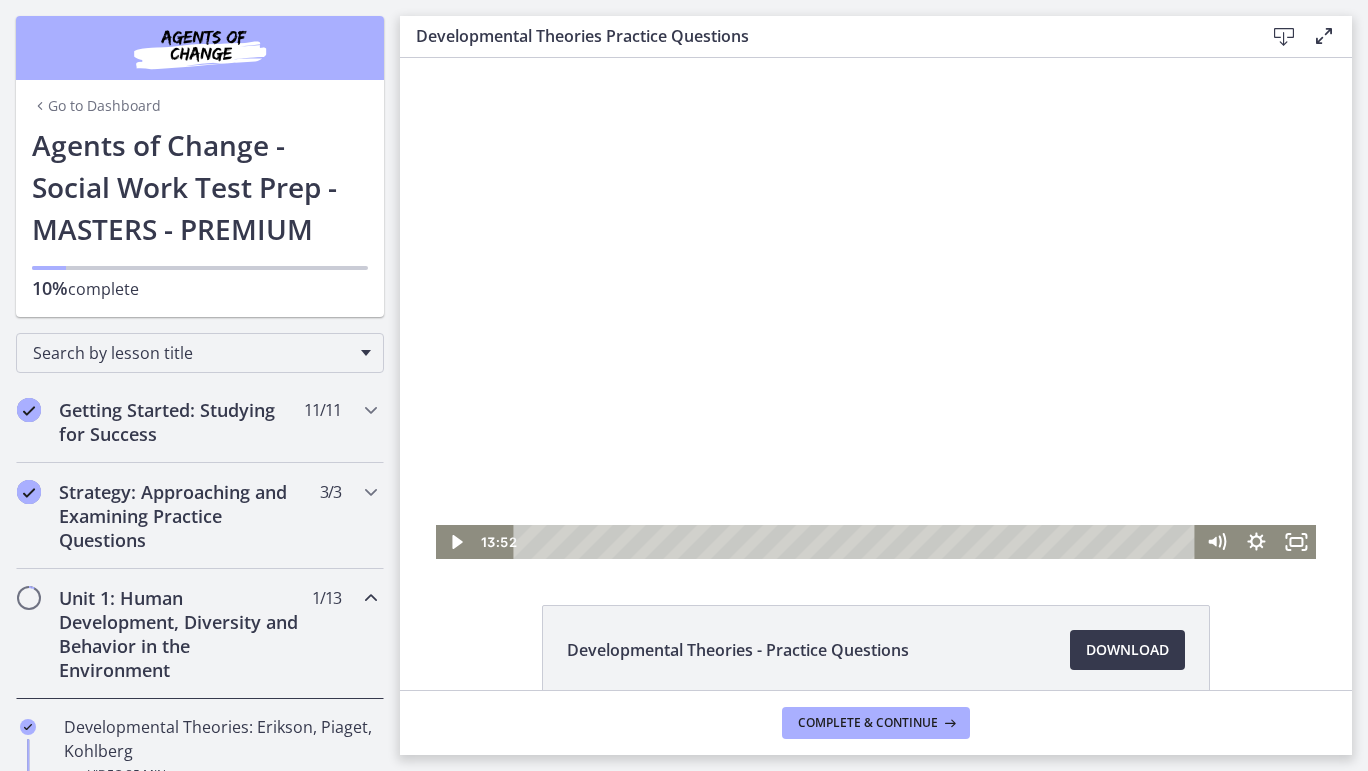 click 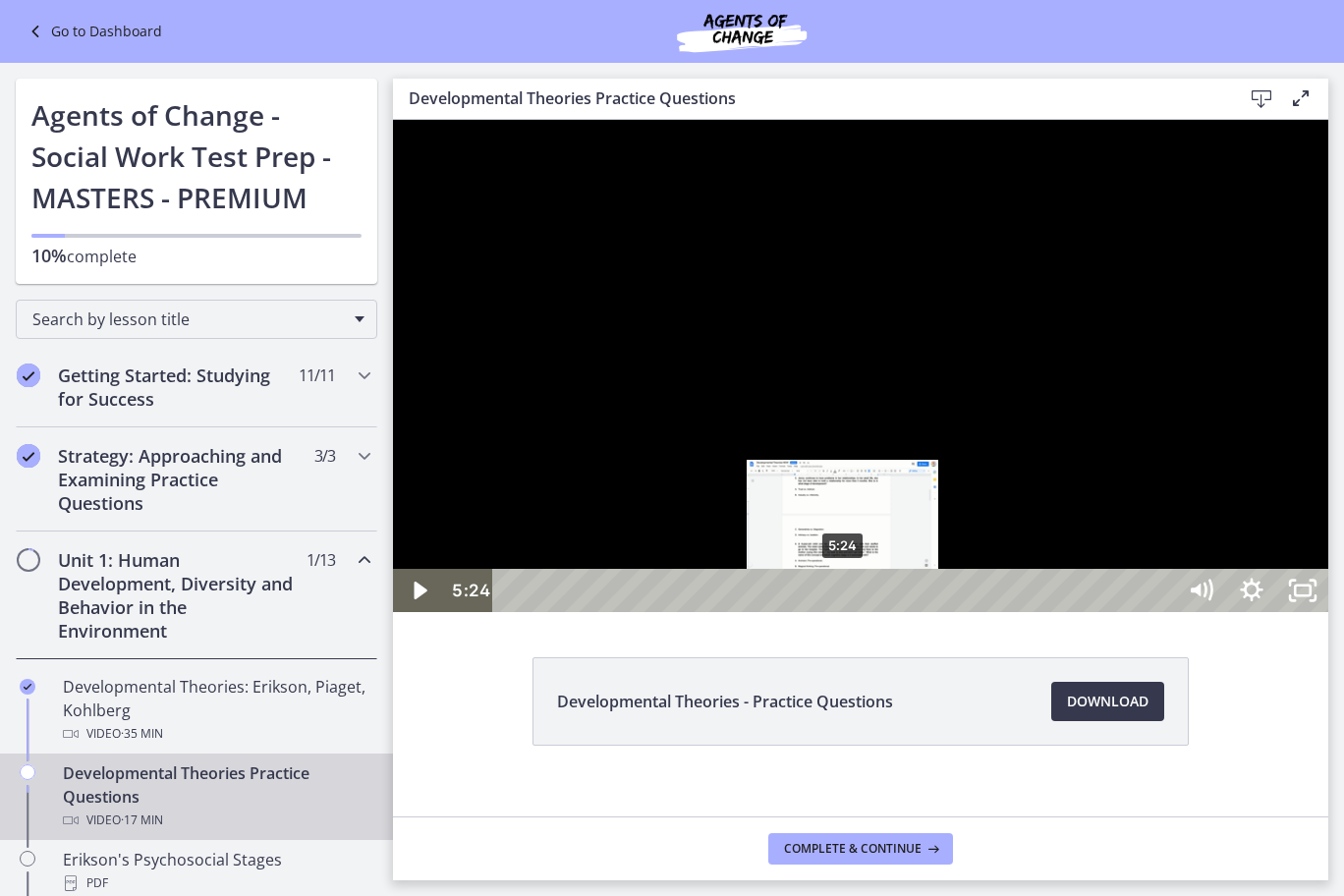 click on "5:24" at bounding box center [837, 590] 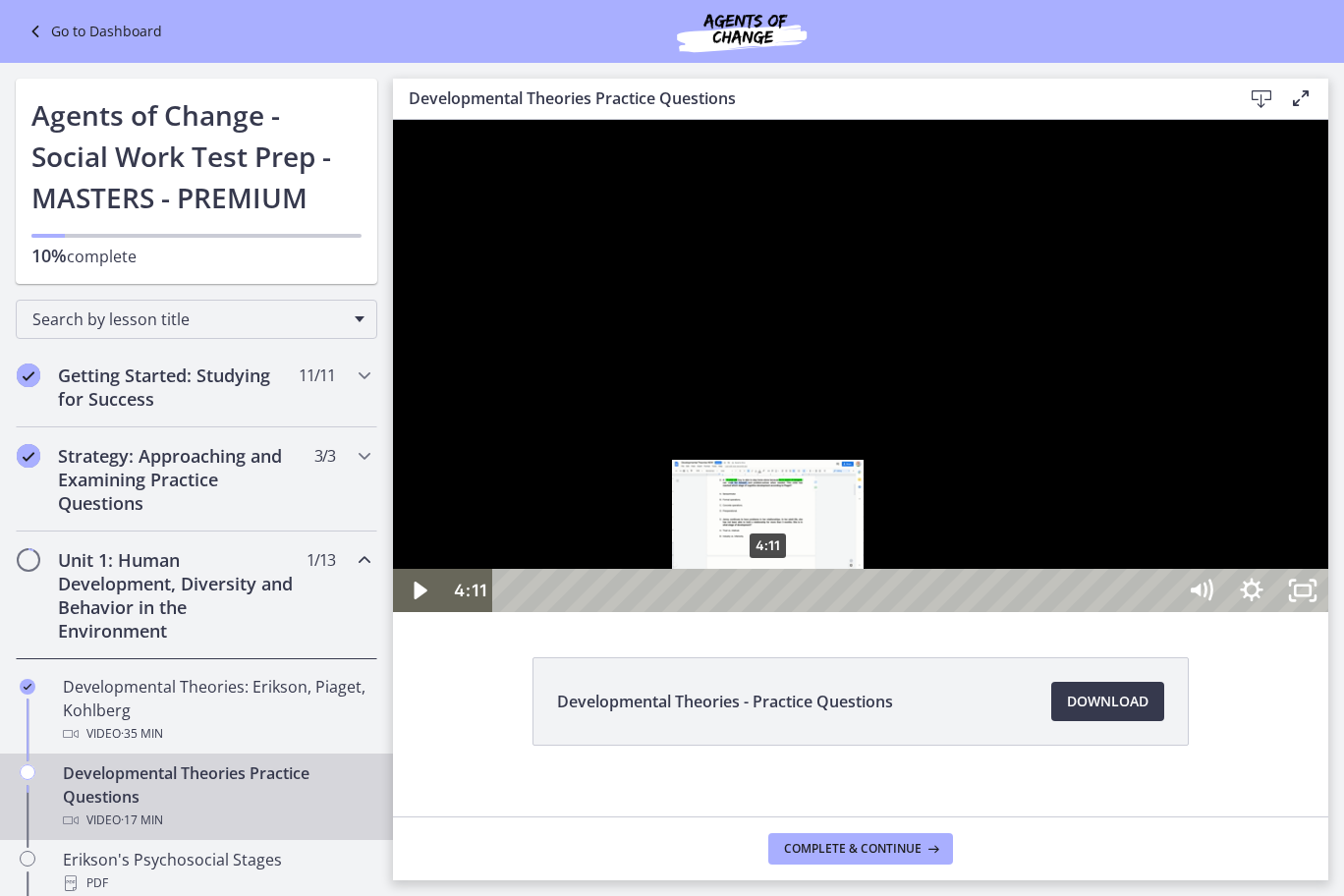 click on "4:11" at bounding box center (837, 590) 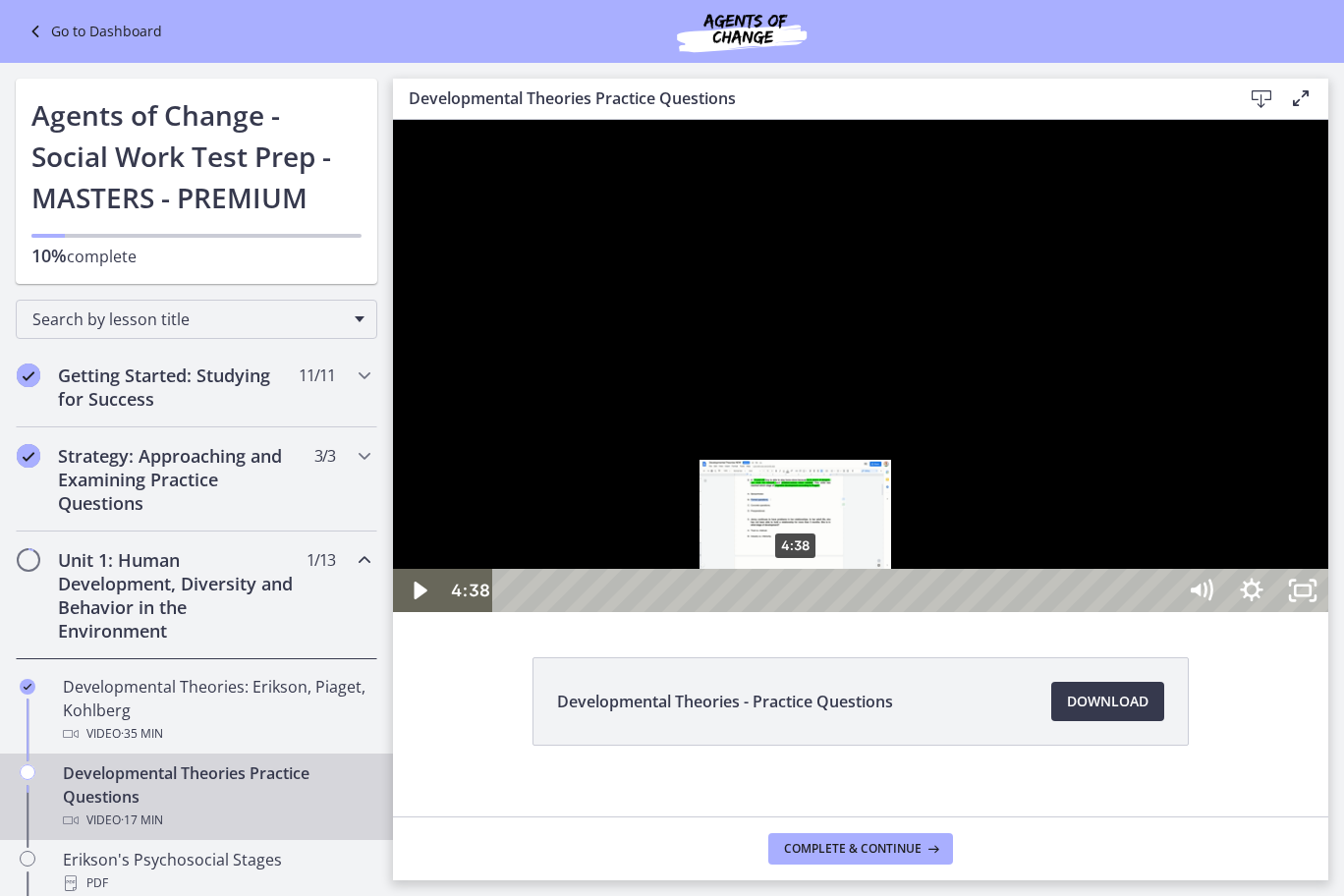 click on "4:38" at bounding box center [837, 590] 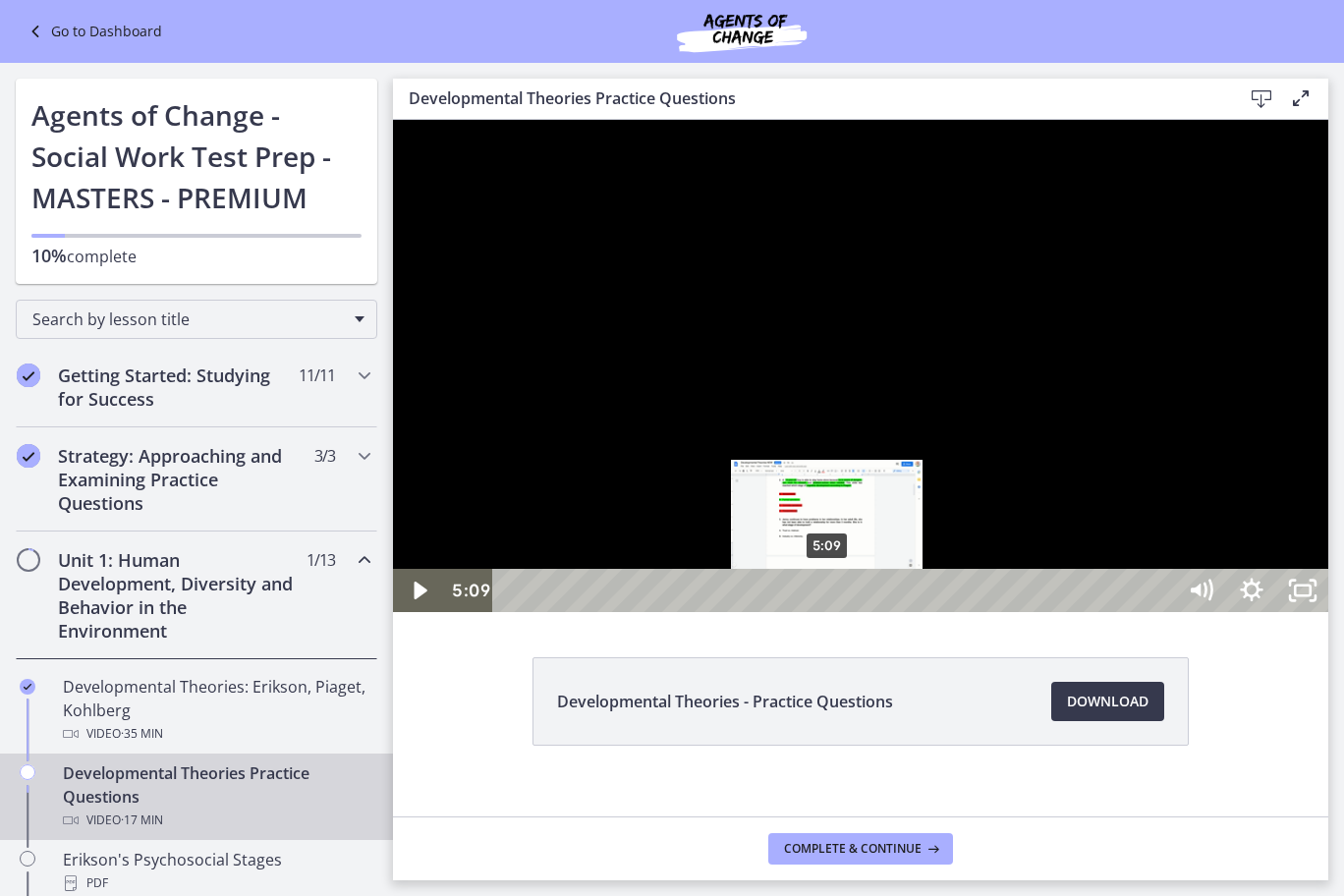 click 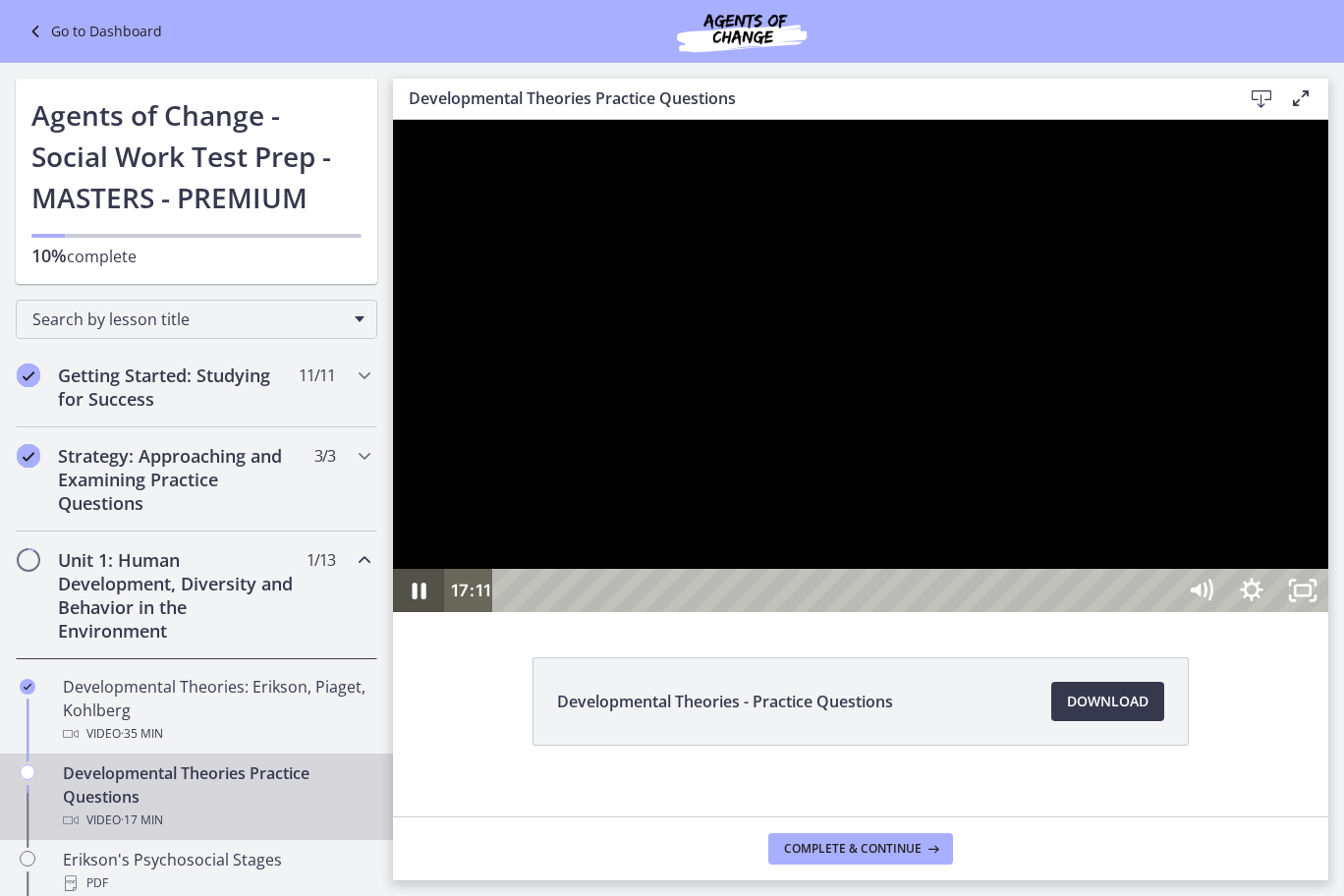 click 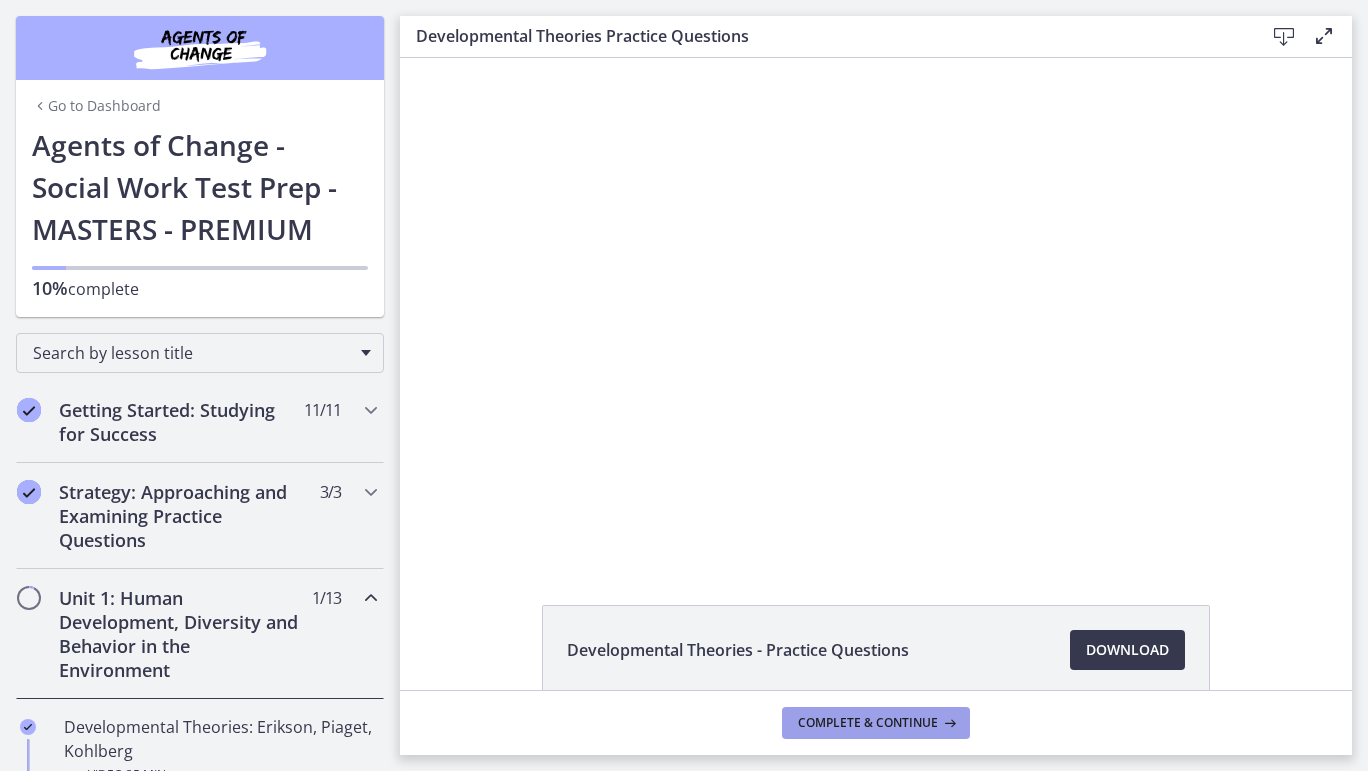 click on "Complete & continue" at bounding box center [876, 723] 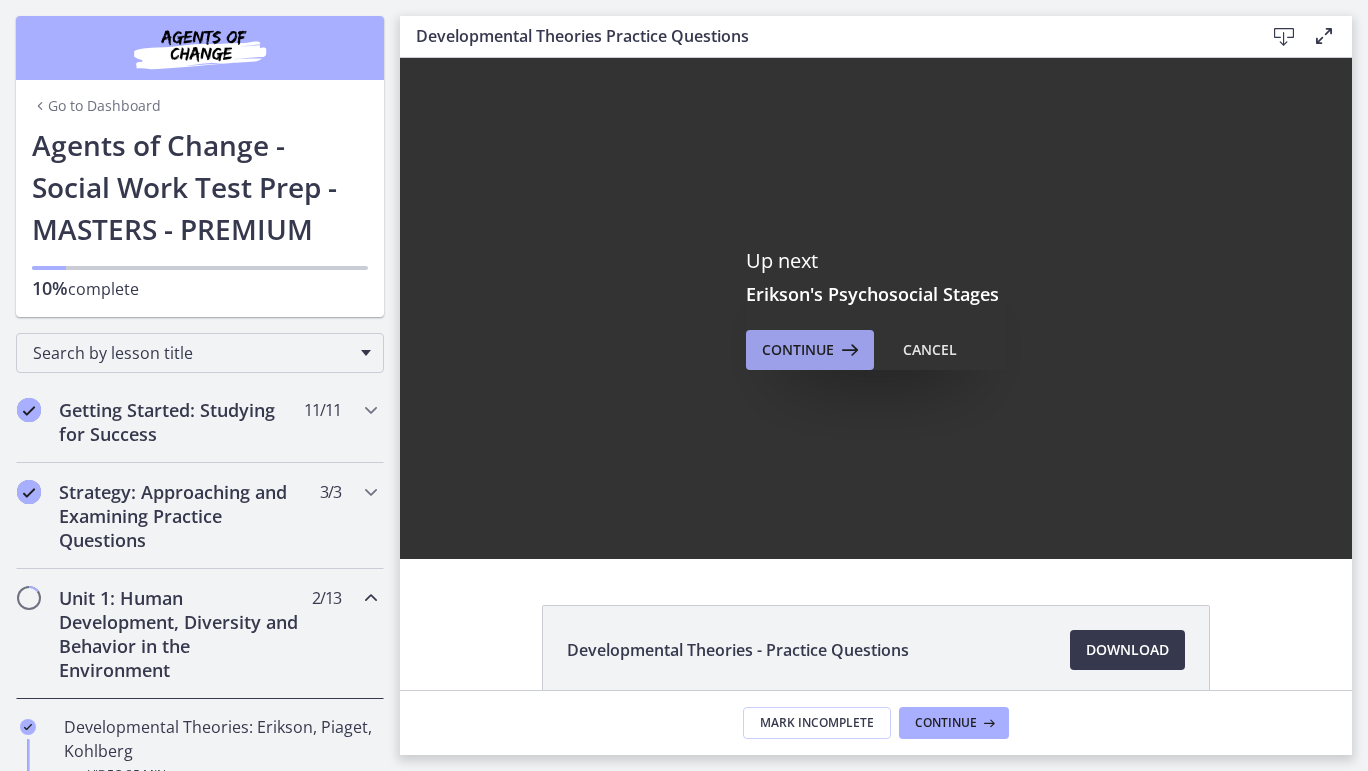 click on "Continue" at bounding box center [798, 350] 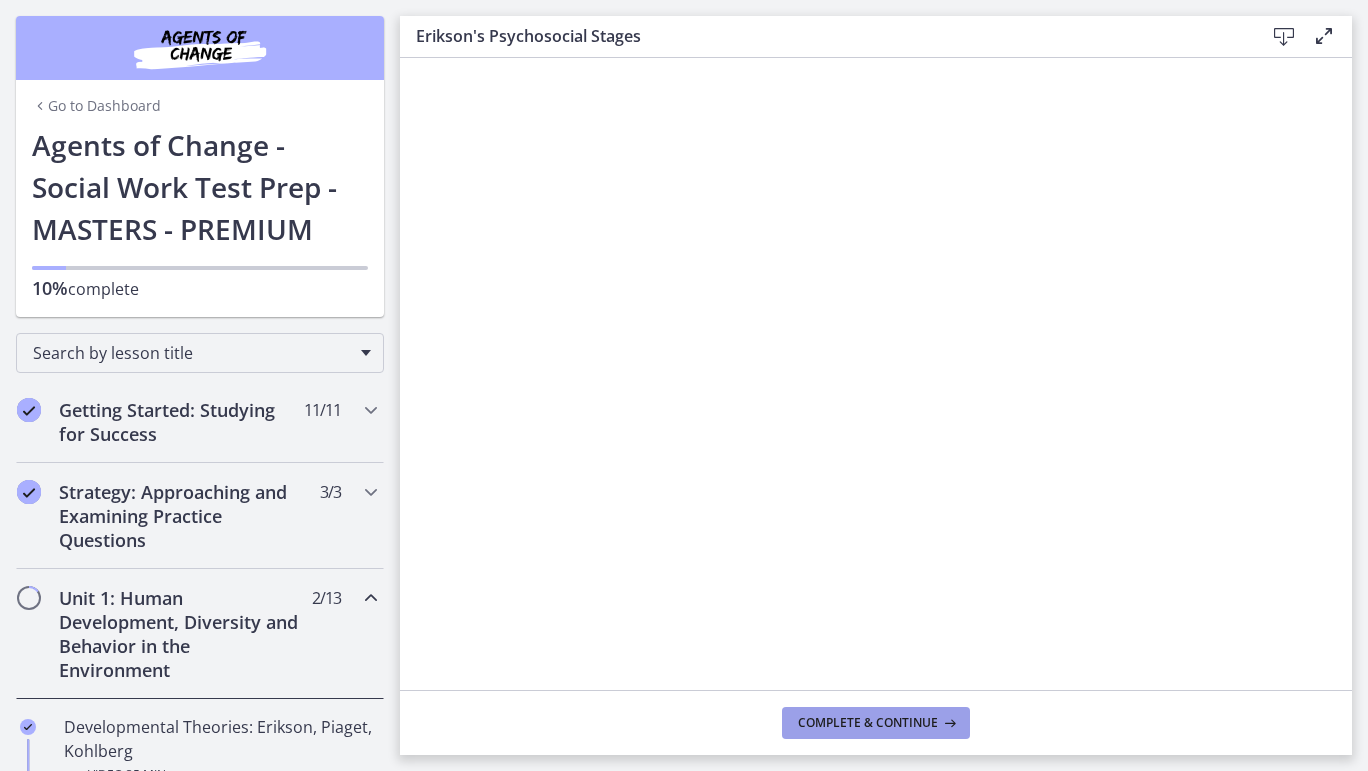 click on "Complete & continue" at bounding box center [876, 723] 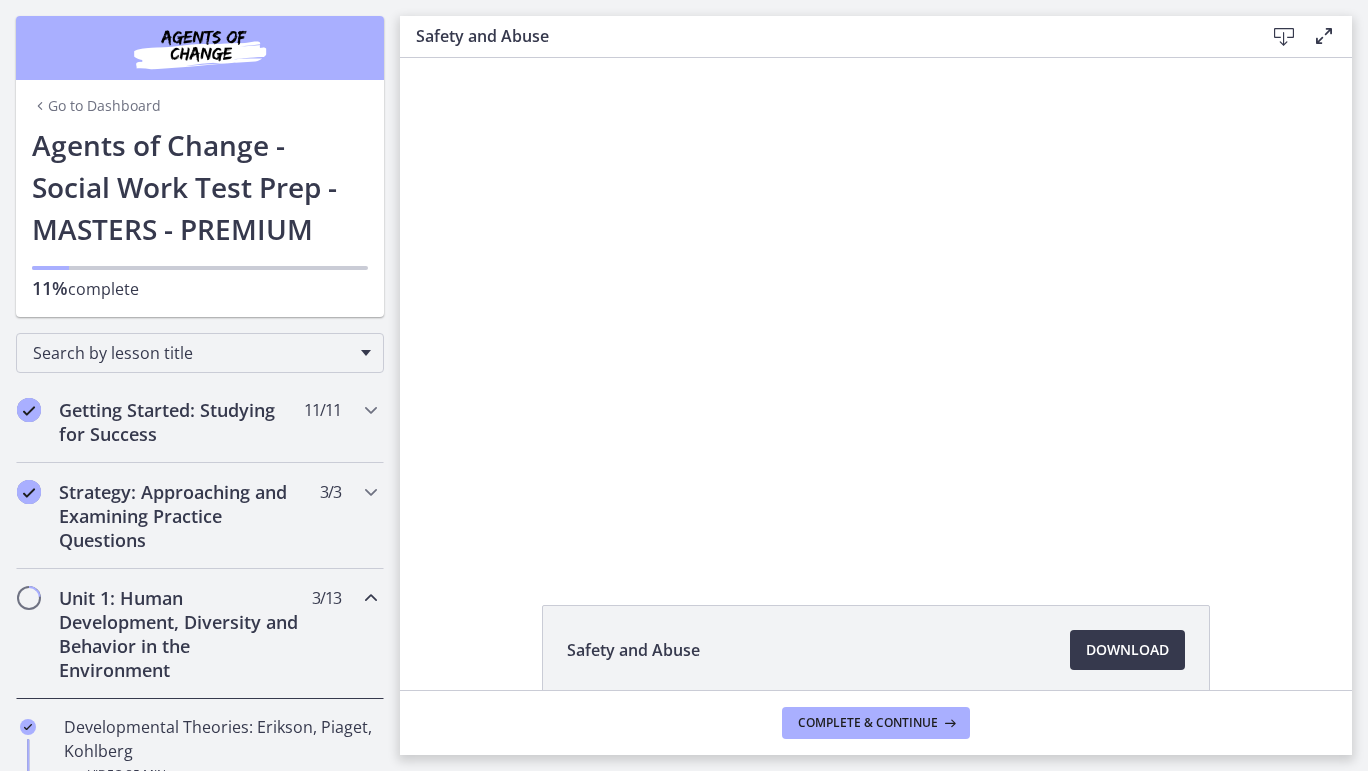 scroll, scrollTop: 0, scrollLeft: 0, axis: both 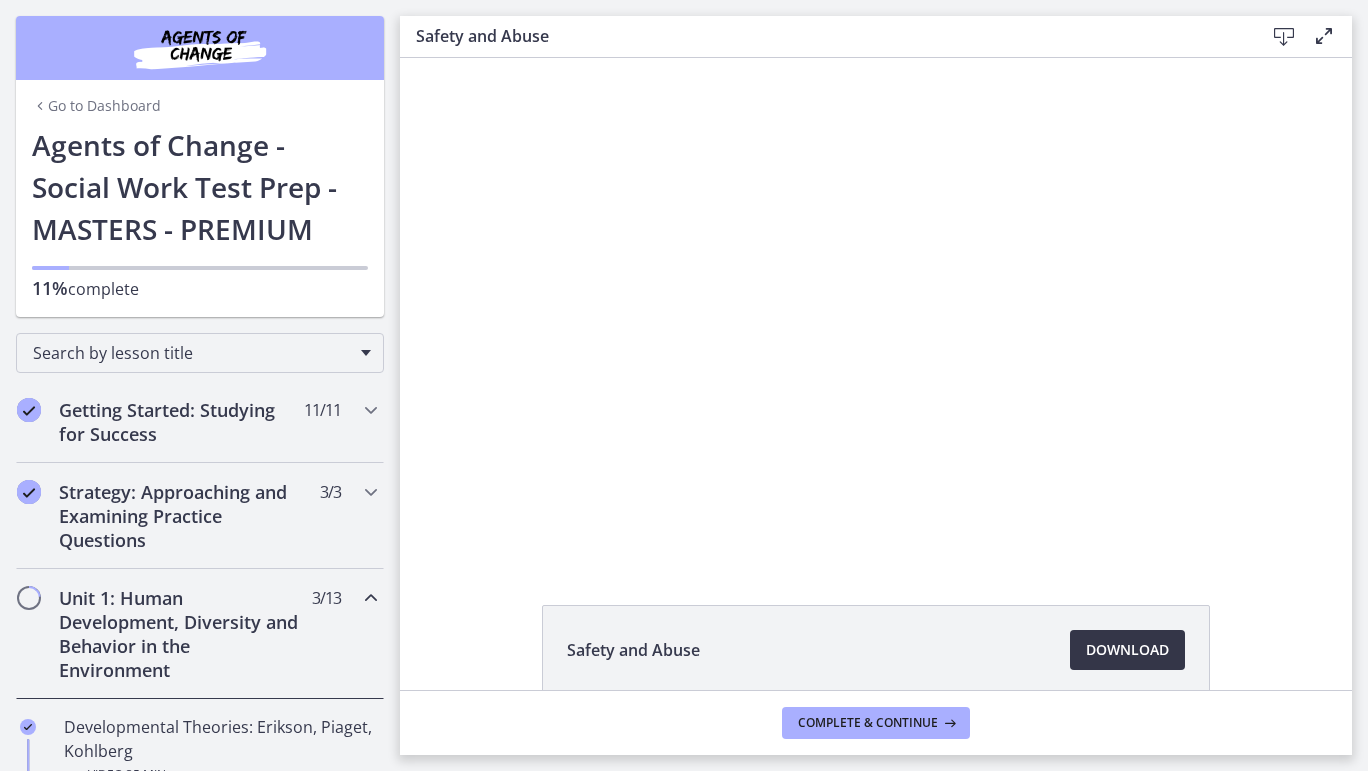 click on "Download
Opens in a new window" at bounding box center (1127, 650) 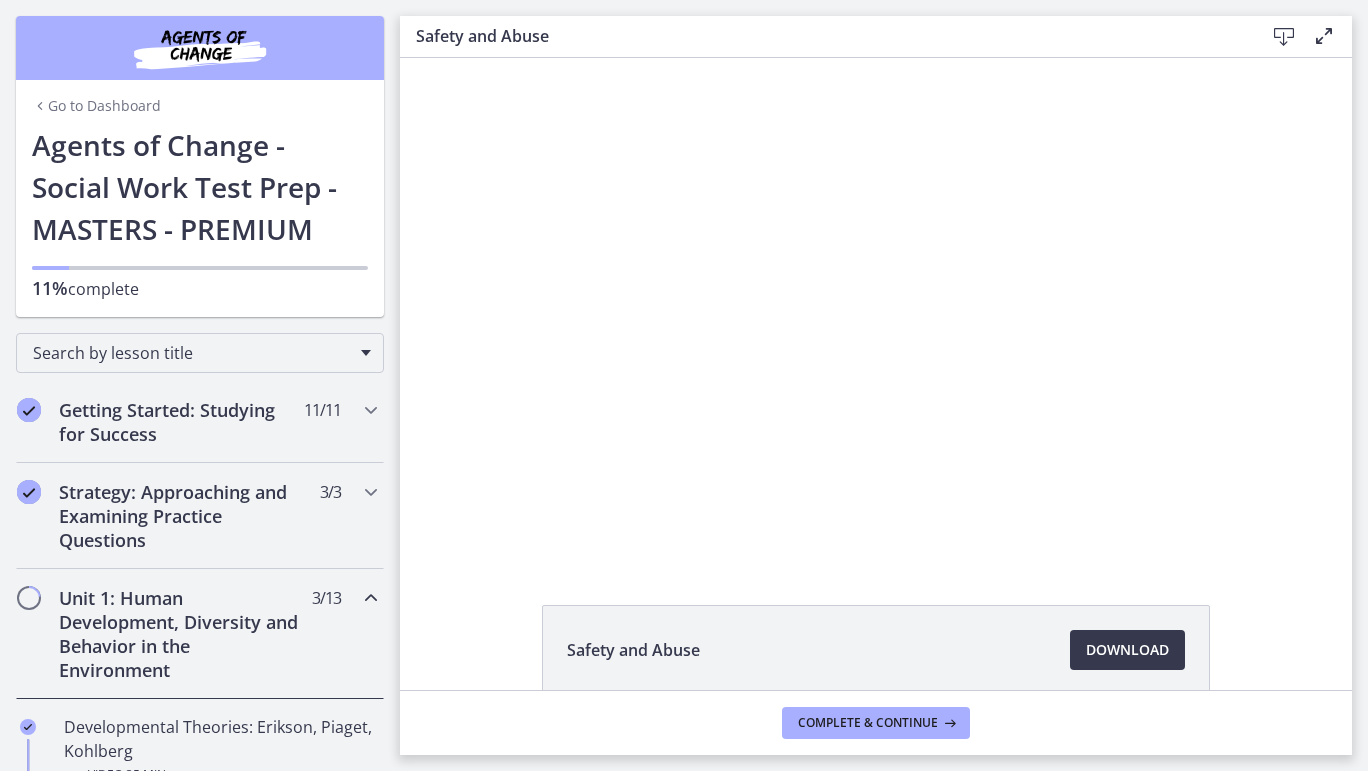 click at bounding box center [876, 308] 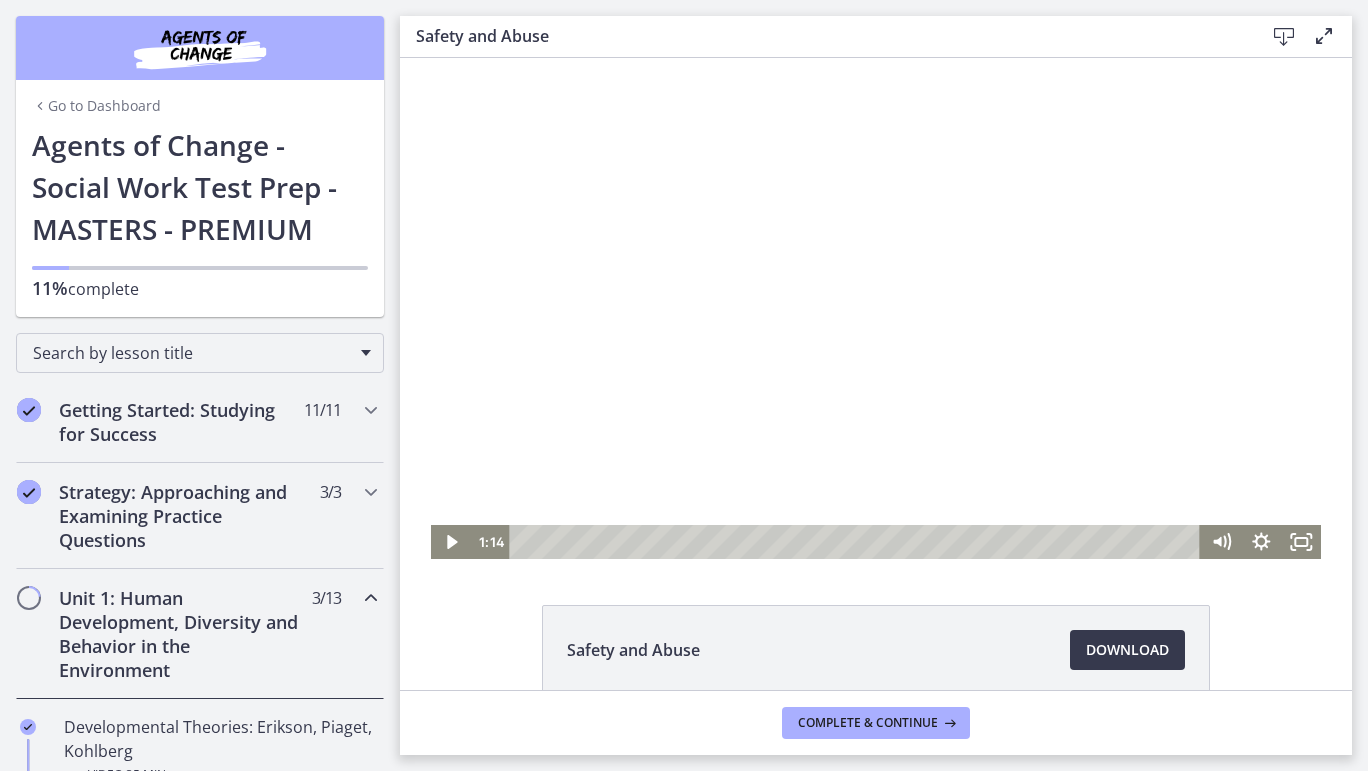 click at bounding box center (876, 308) 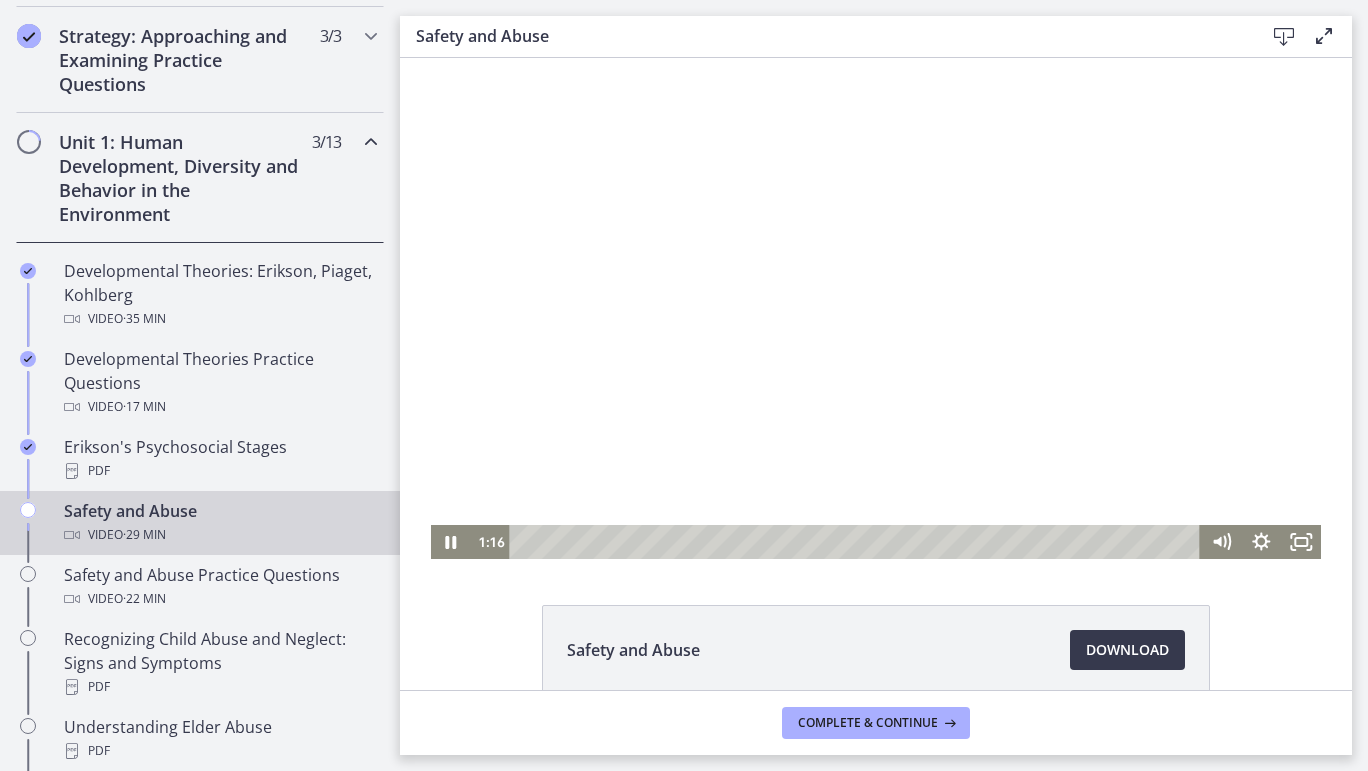 scroll, scrollTop: 454, scrollLeft: 0, axis: vertical 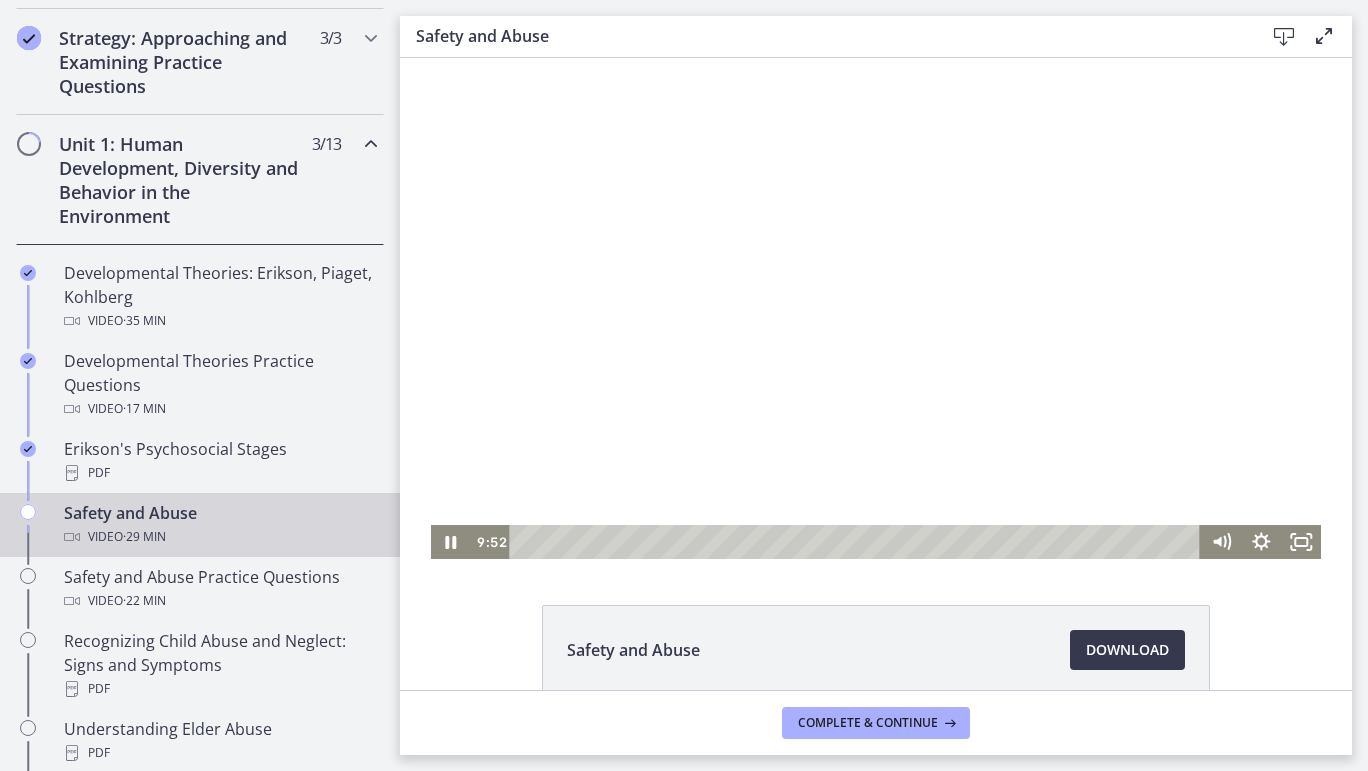 click at bounding box center (876, 308) 